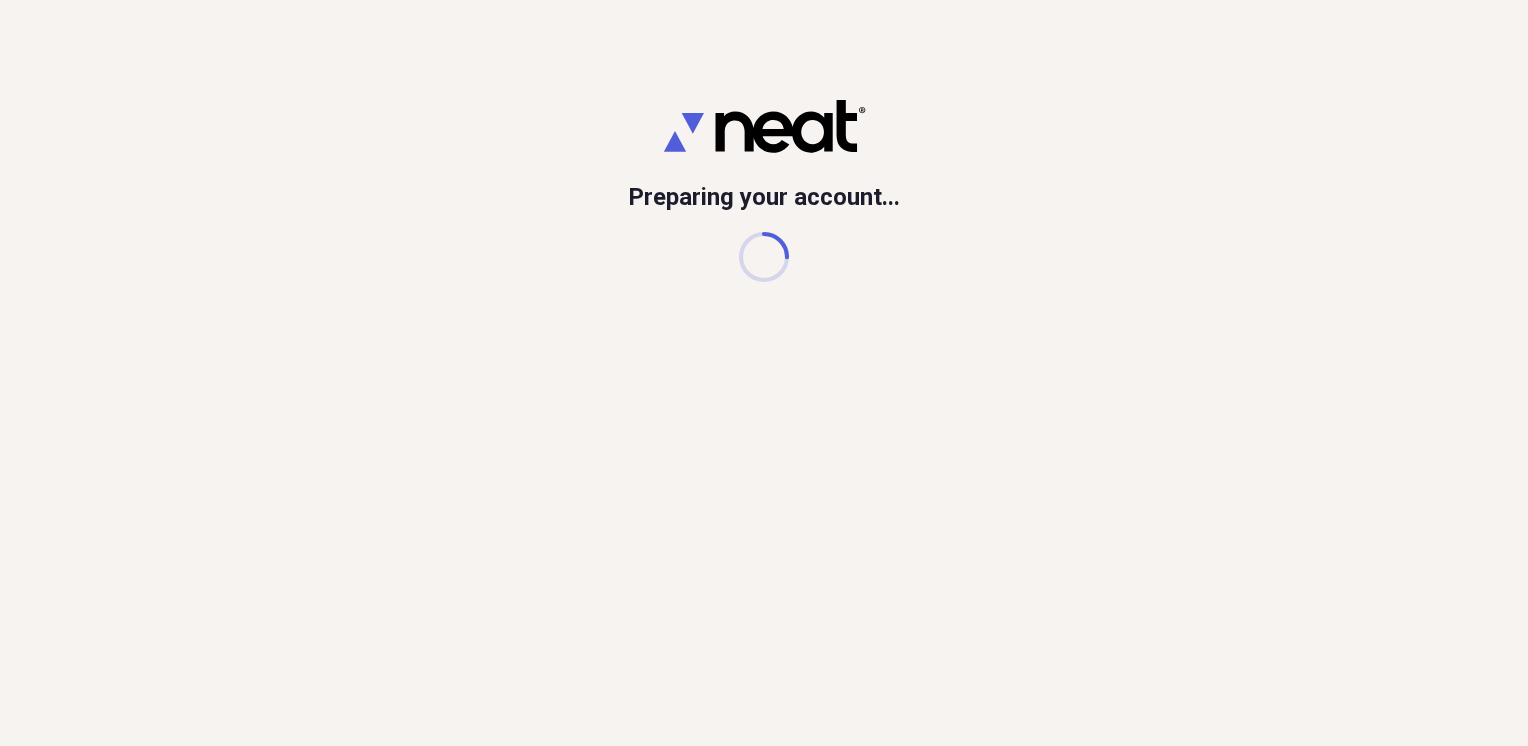 scroll, scrollTop: 0, scrollLeft: 0, axis: both 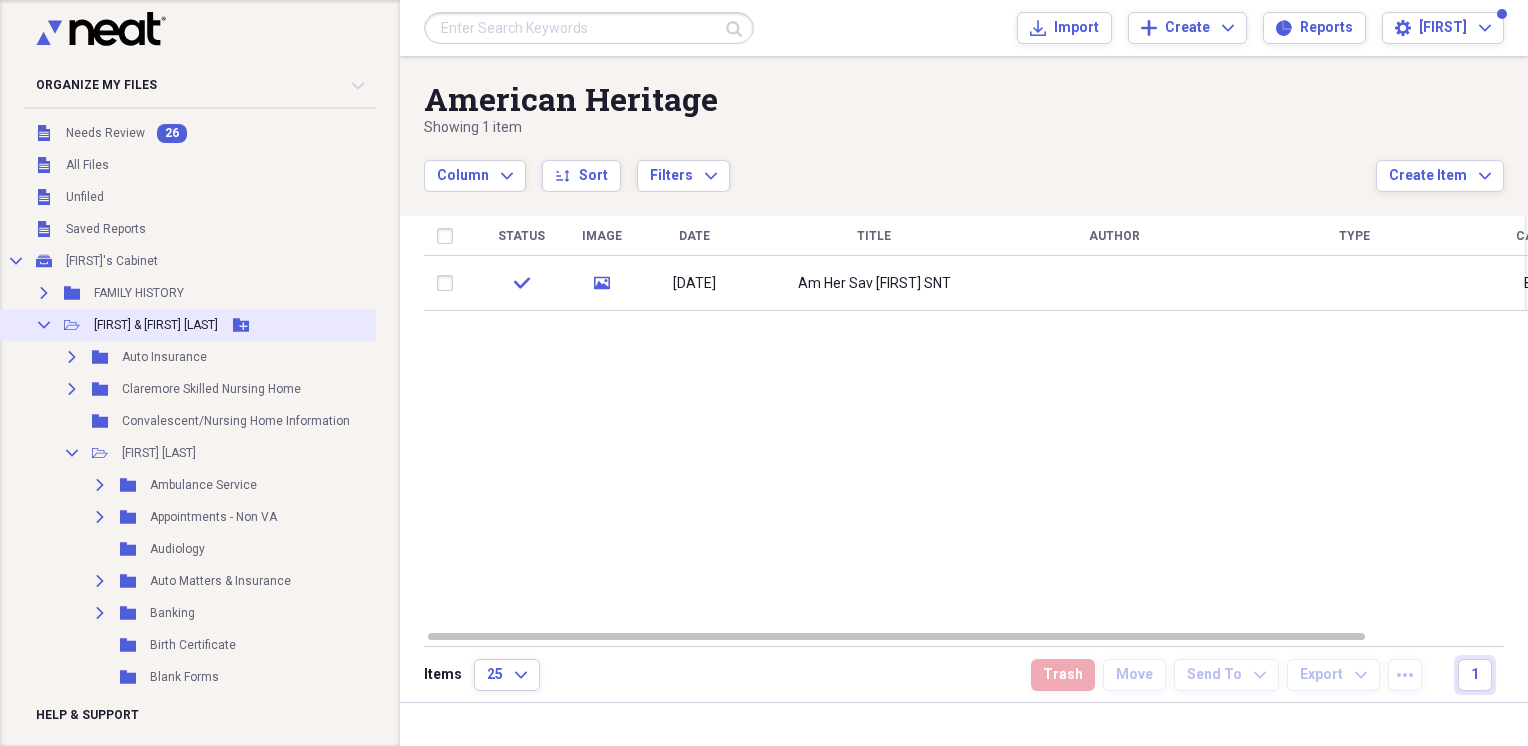 click 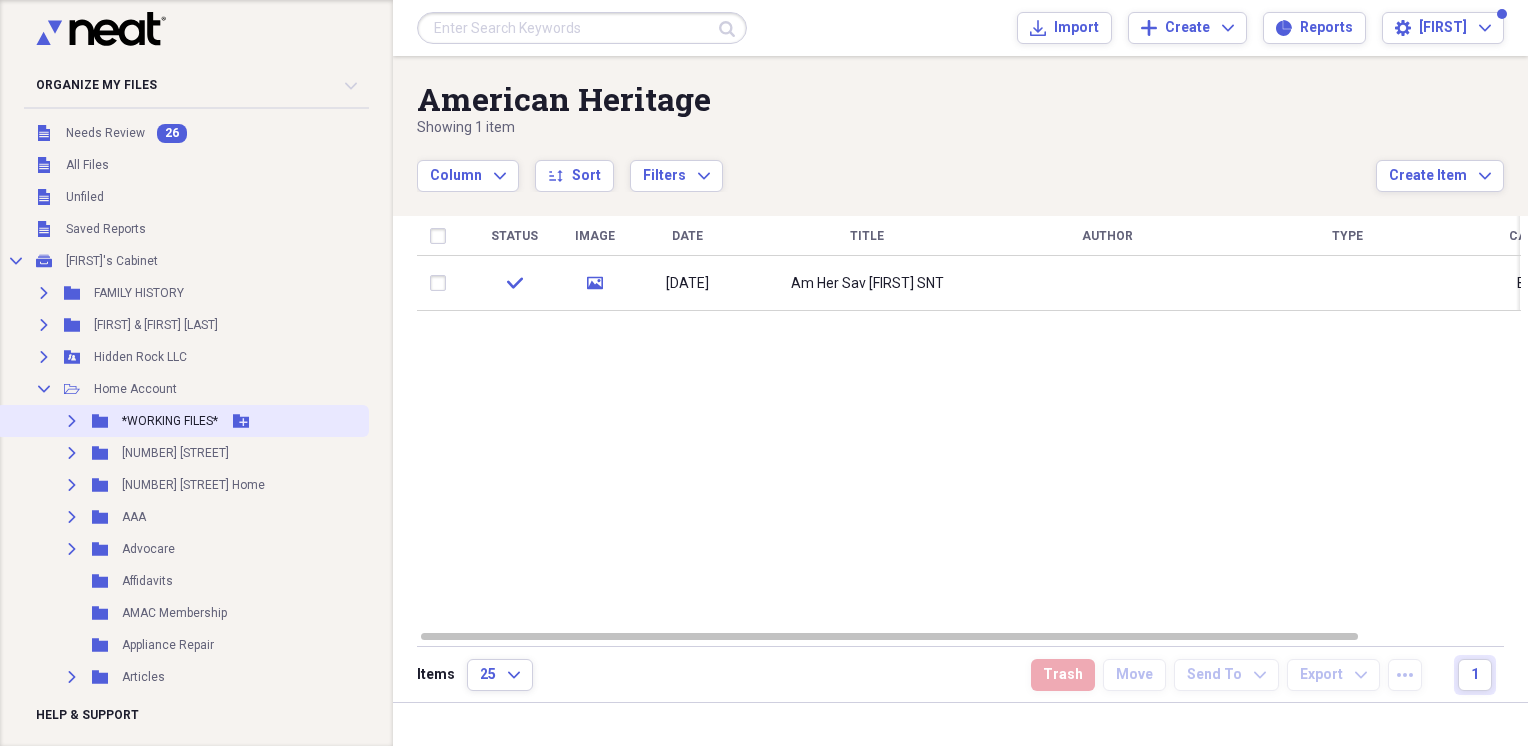 click on "Expand Folder *WORKING FILES* Add Folder" at bounding box center (182, 421) 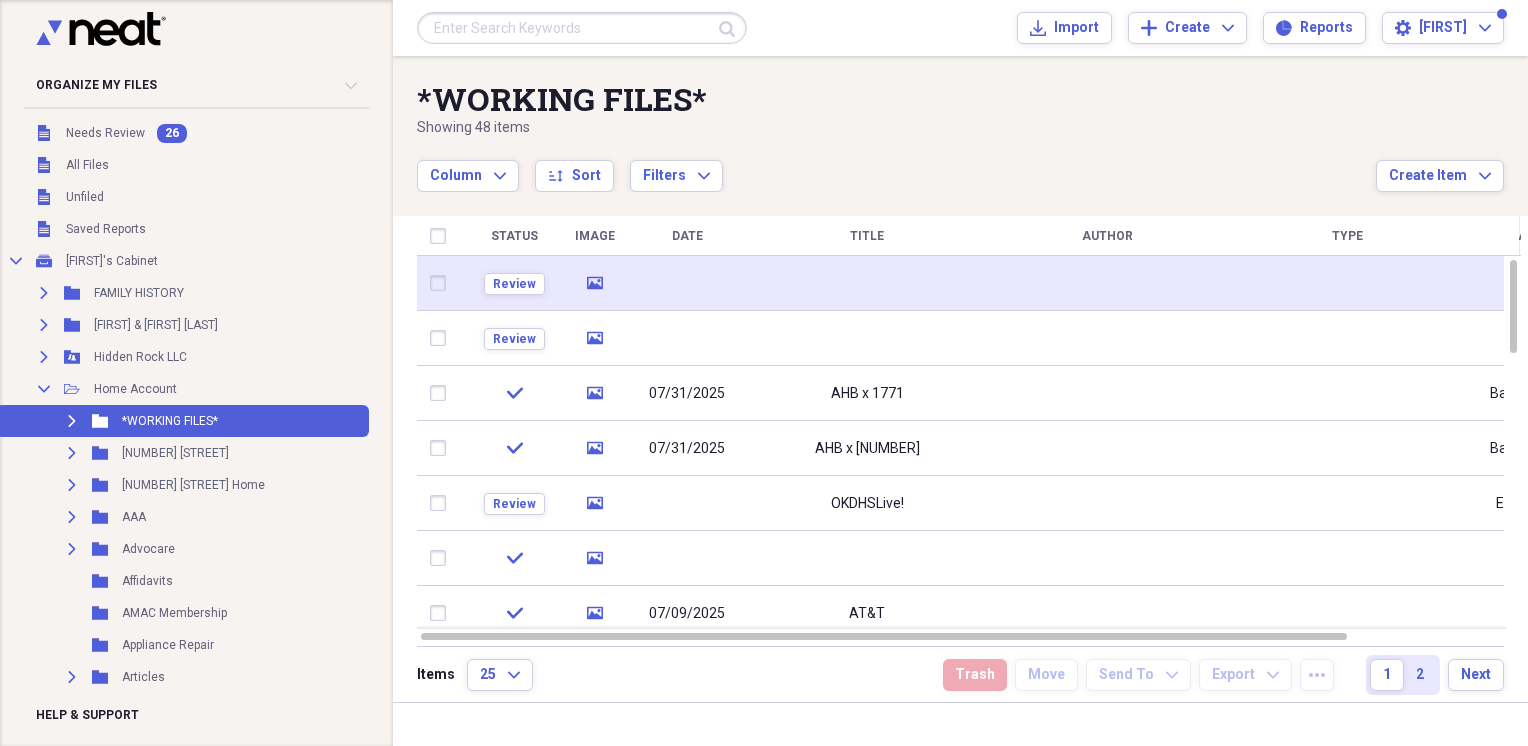 click at bounding box center (687, 283) 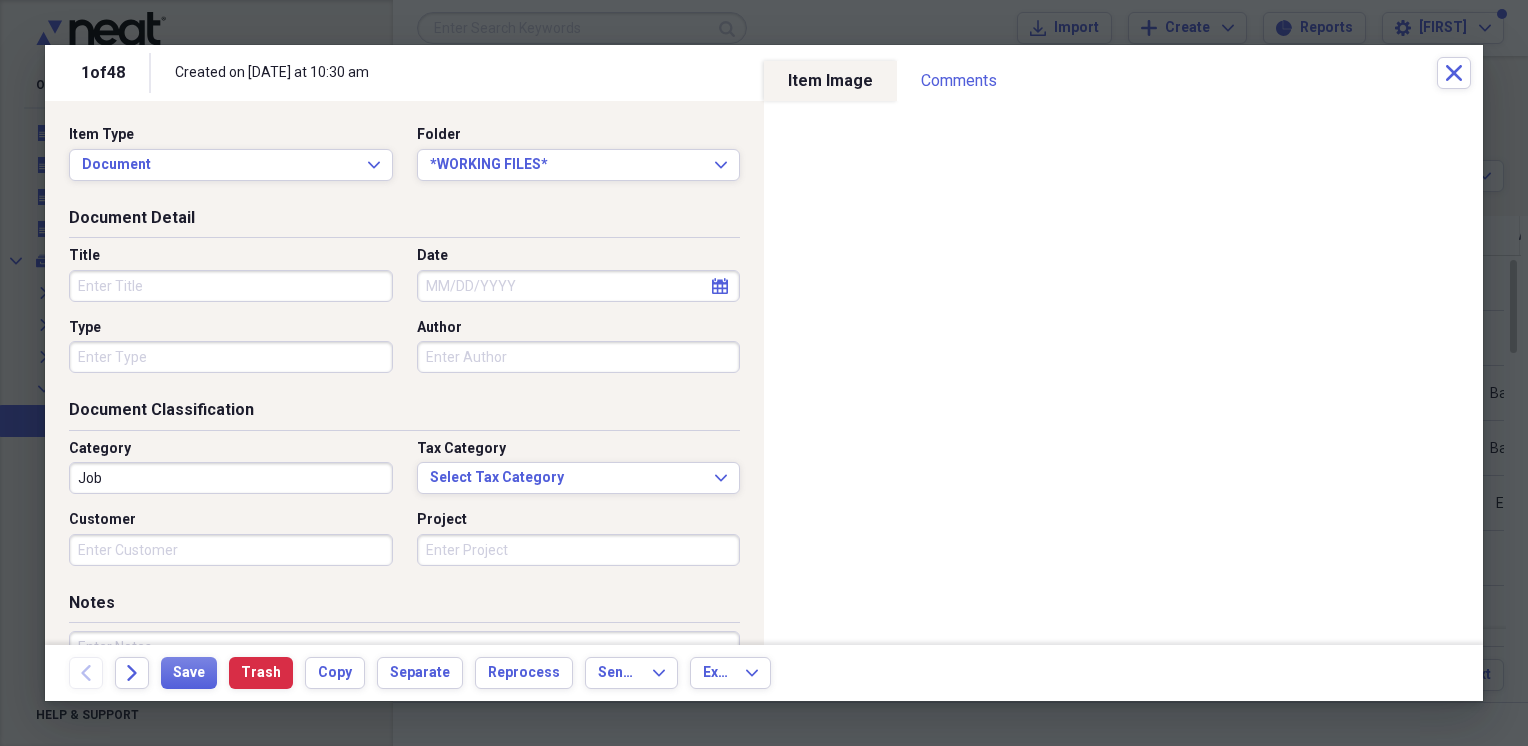 click on "Title" at bounding box center [231, 286] 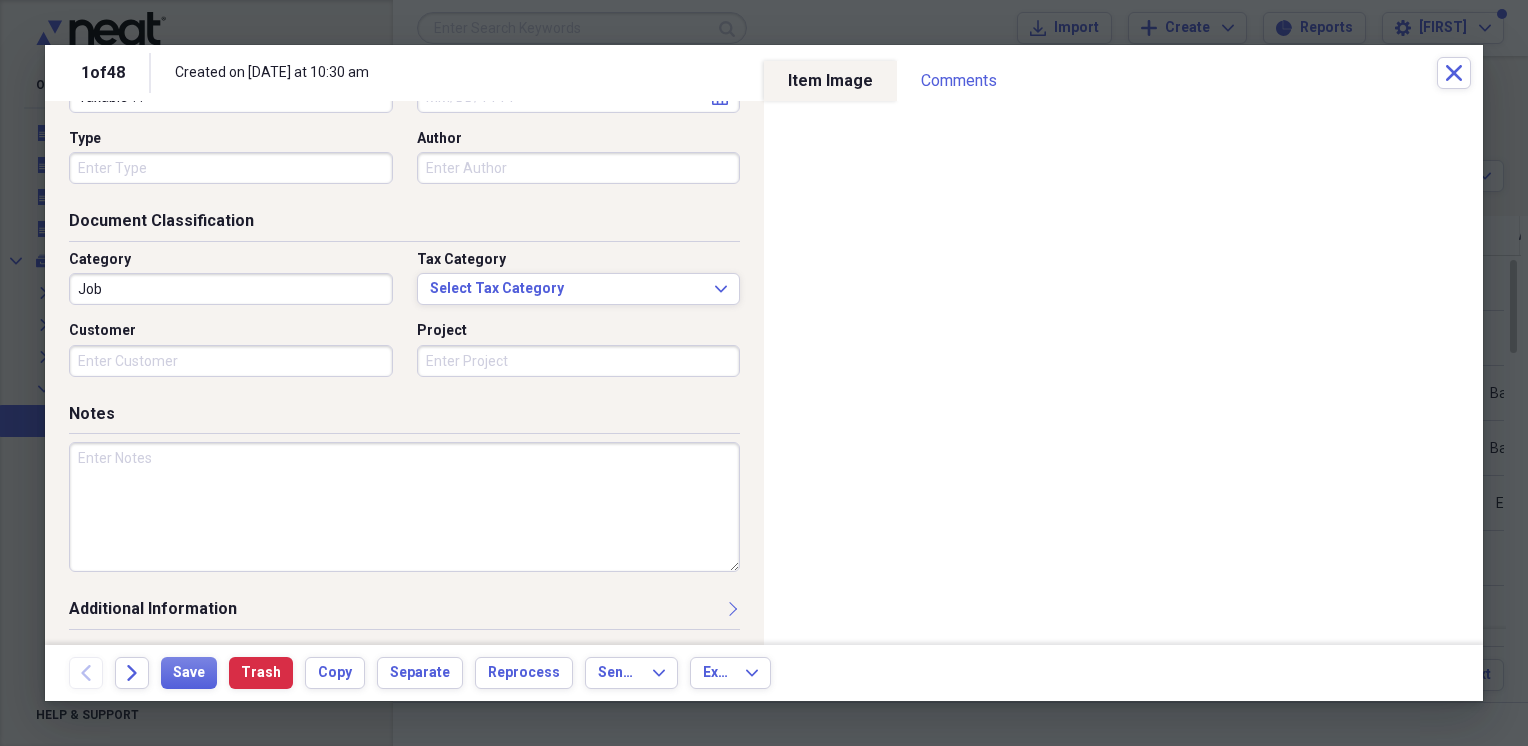 scroll, scrollTop: 0, scrollLeft: 0, axis: both 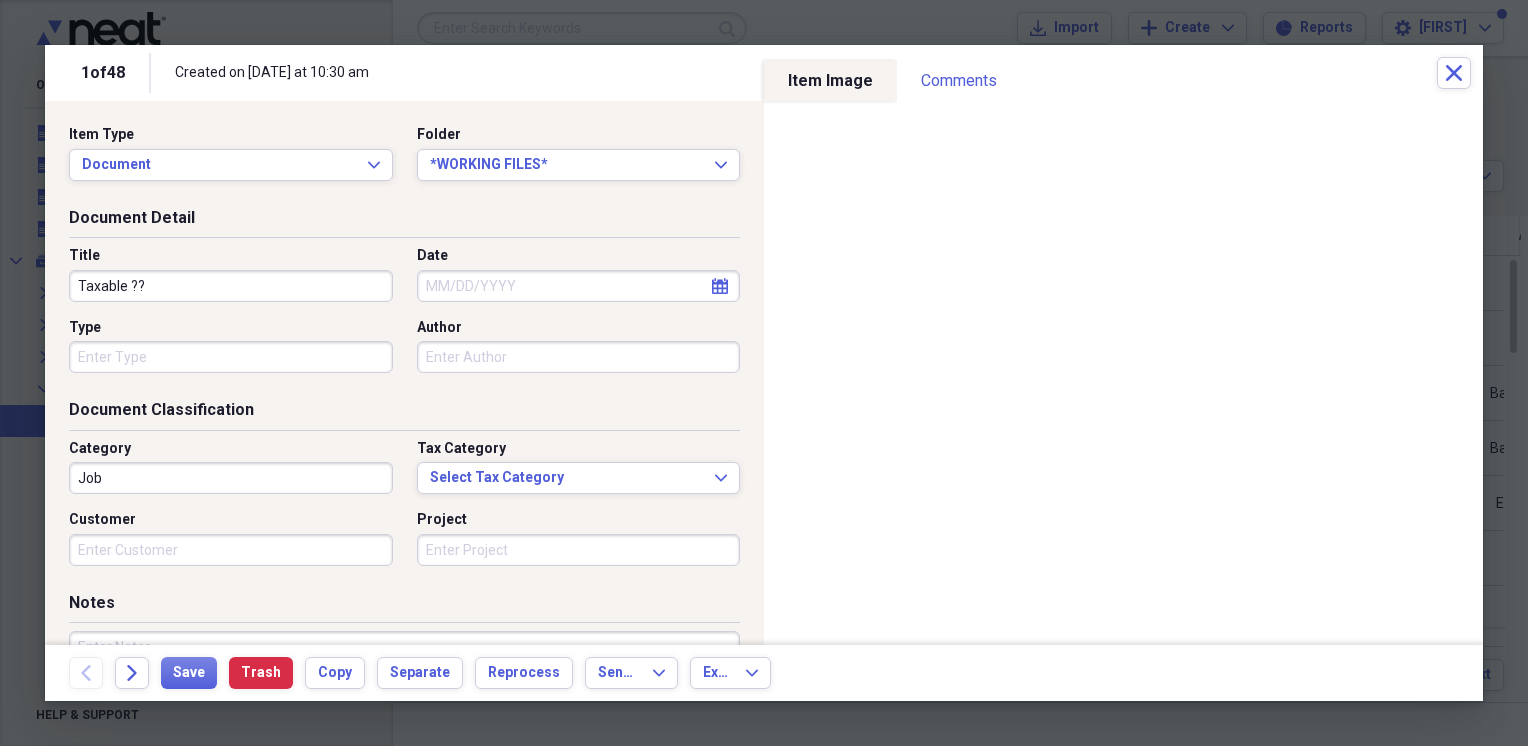 type on "Taxable ??" 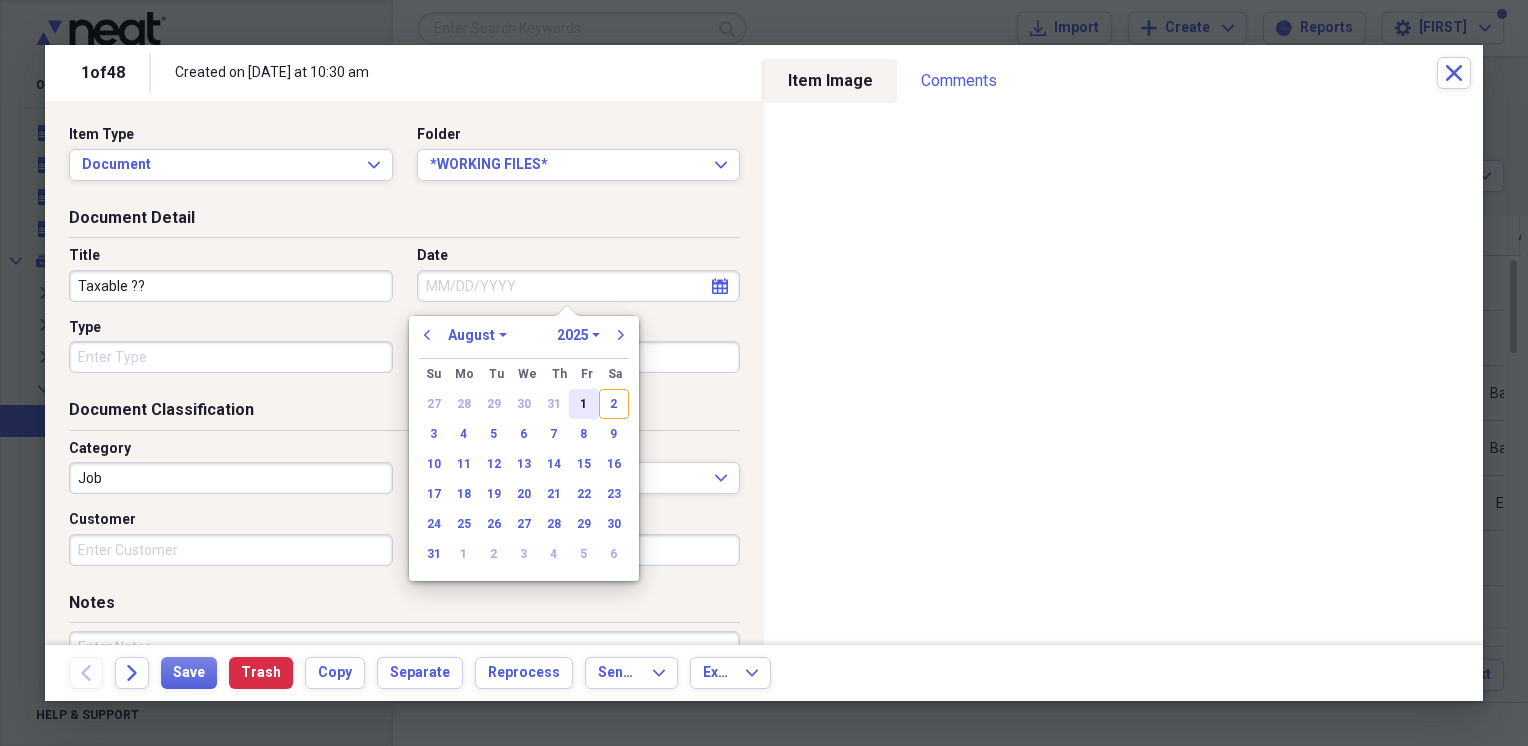 click on "1" at bounding box center [584, 404] 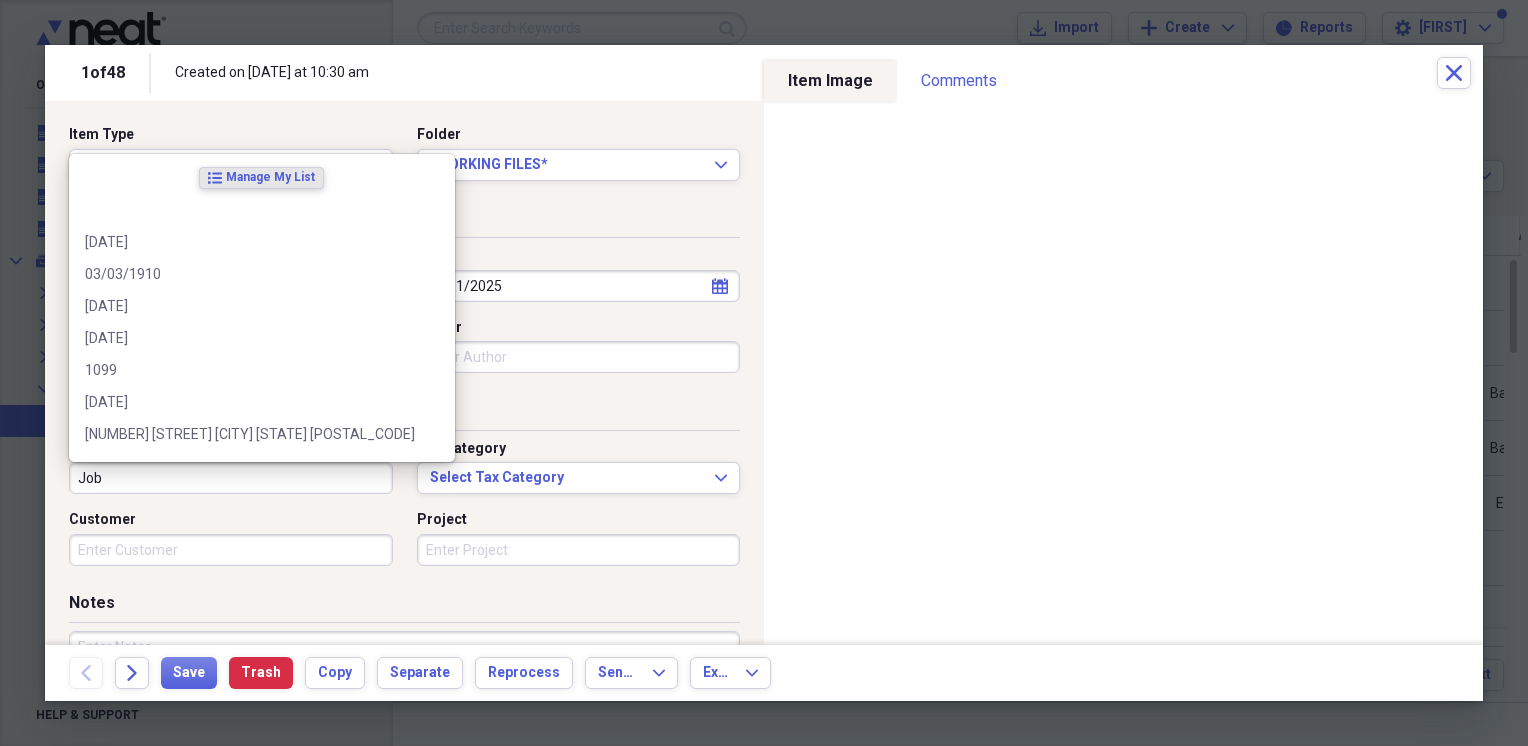 click on "Job" at bounding box center [231, 478] 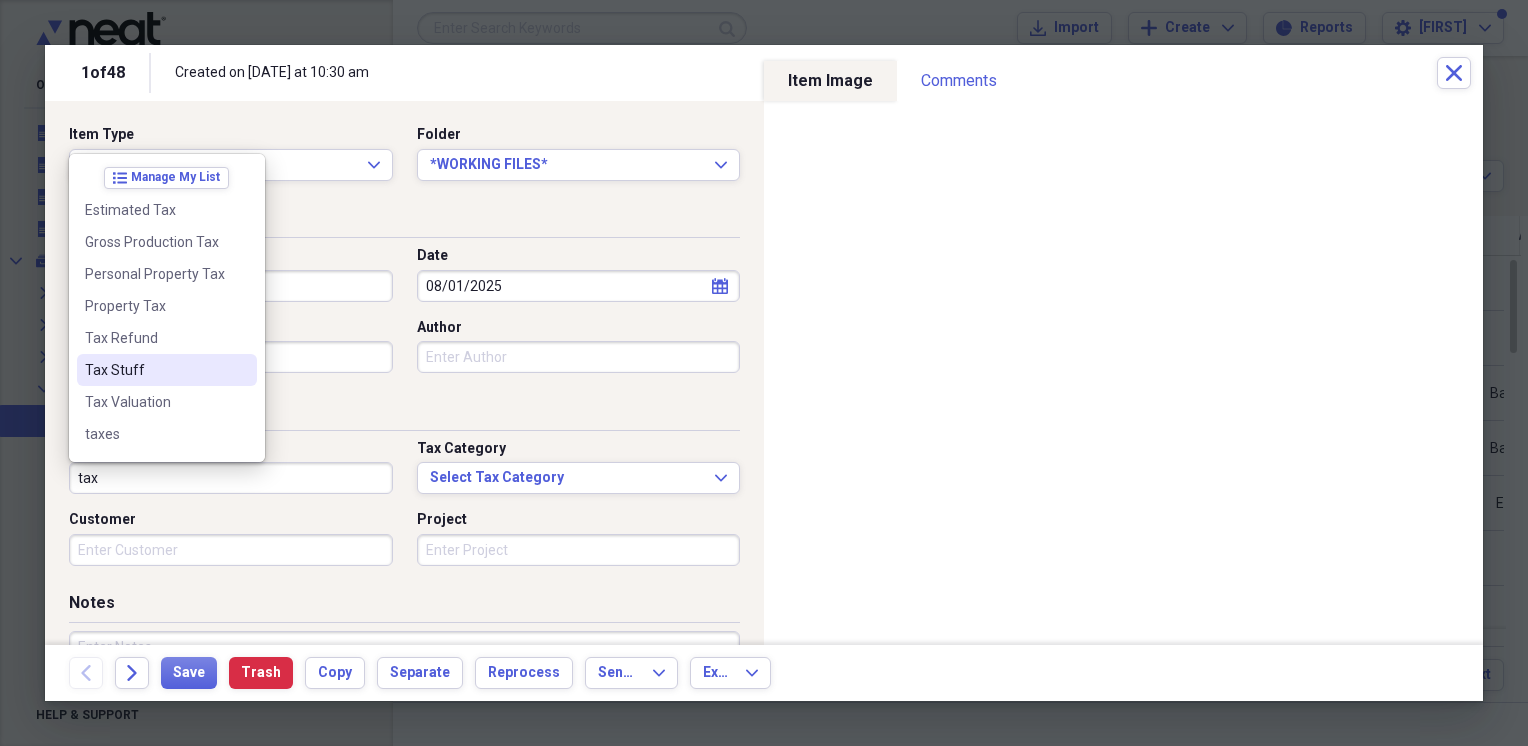 click on "Tax Stuff" at bounding box center [155, 370] 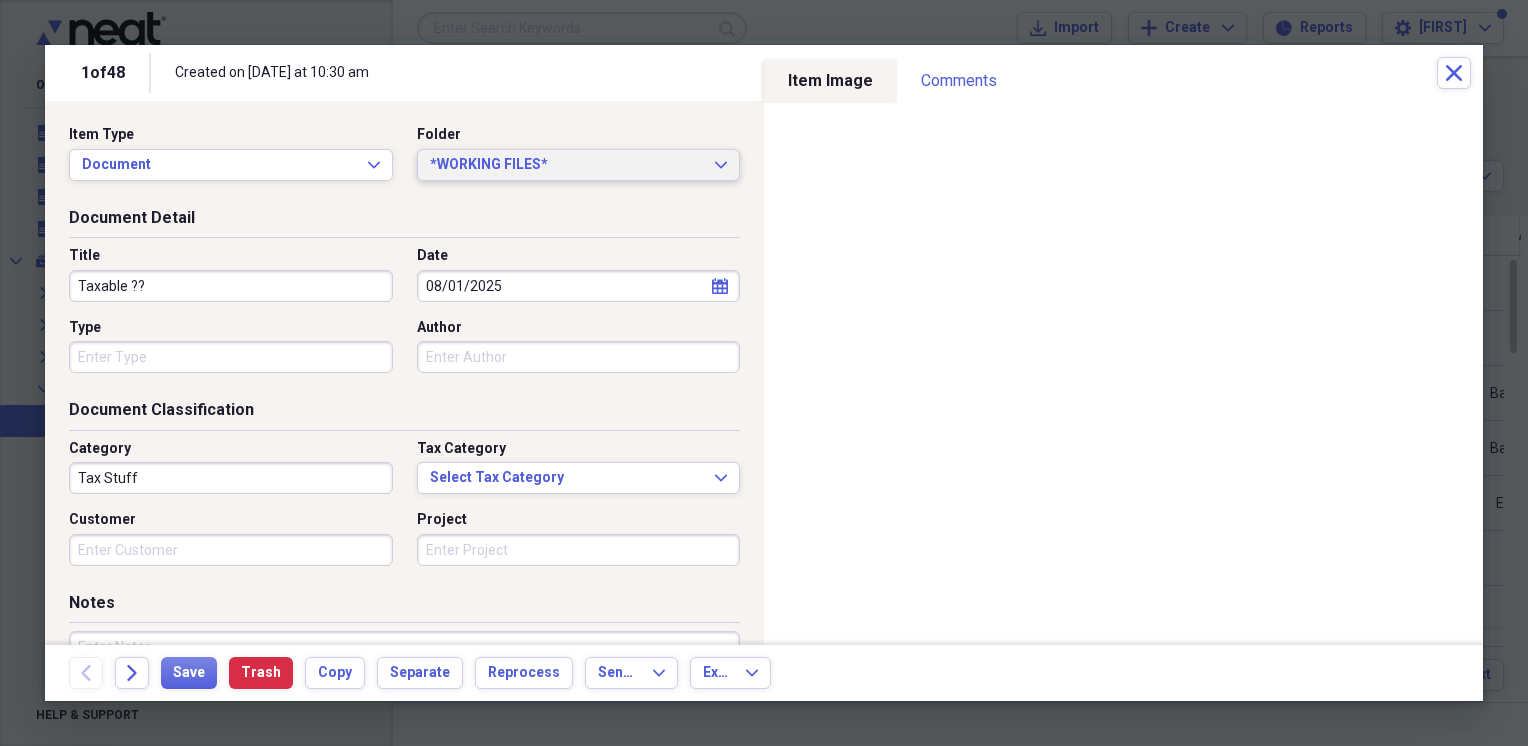 click on "Expand" 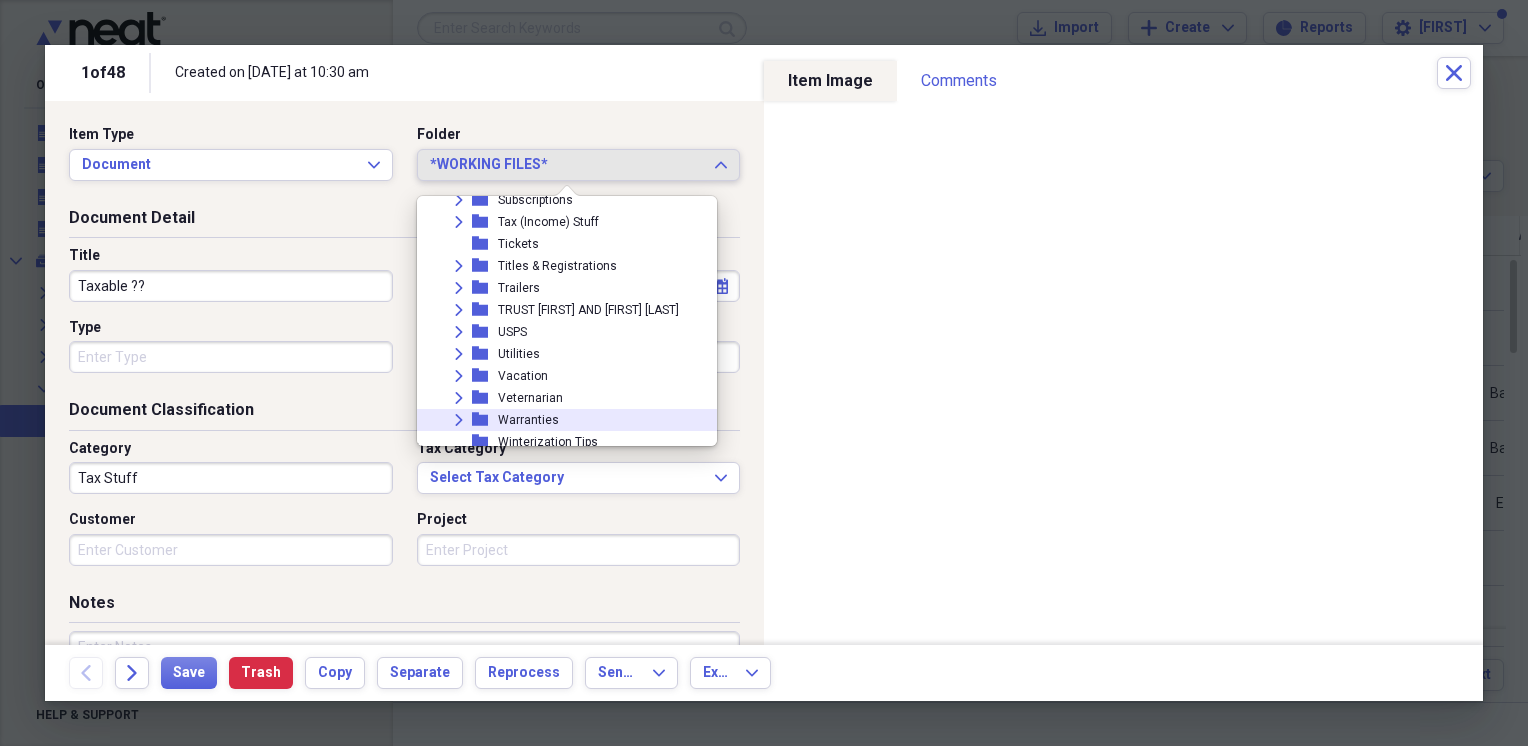 scroll, scrollTop: 4146, scrollLeft: 0, axis: vertical 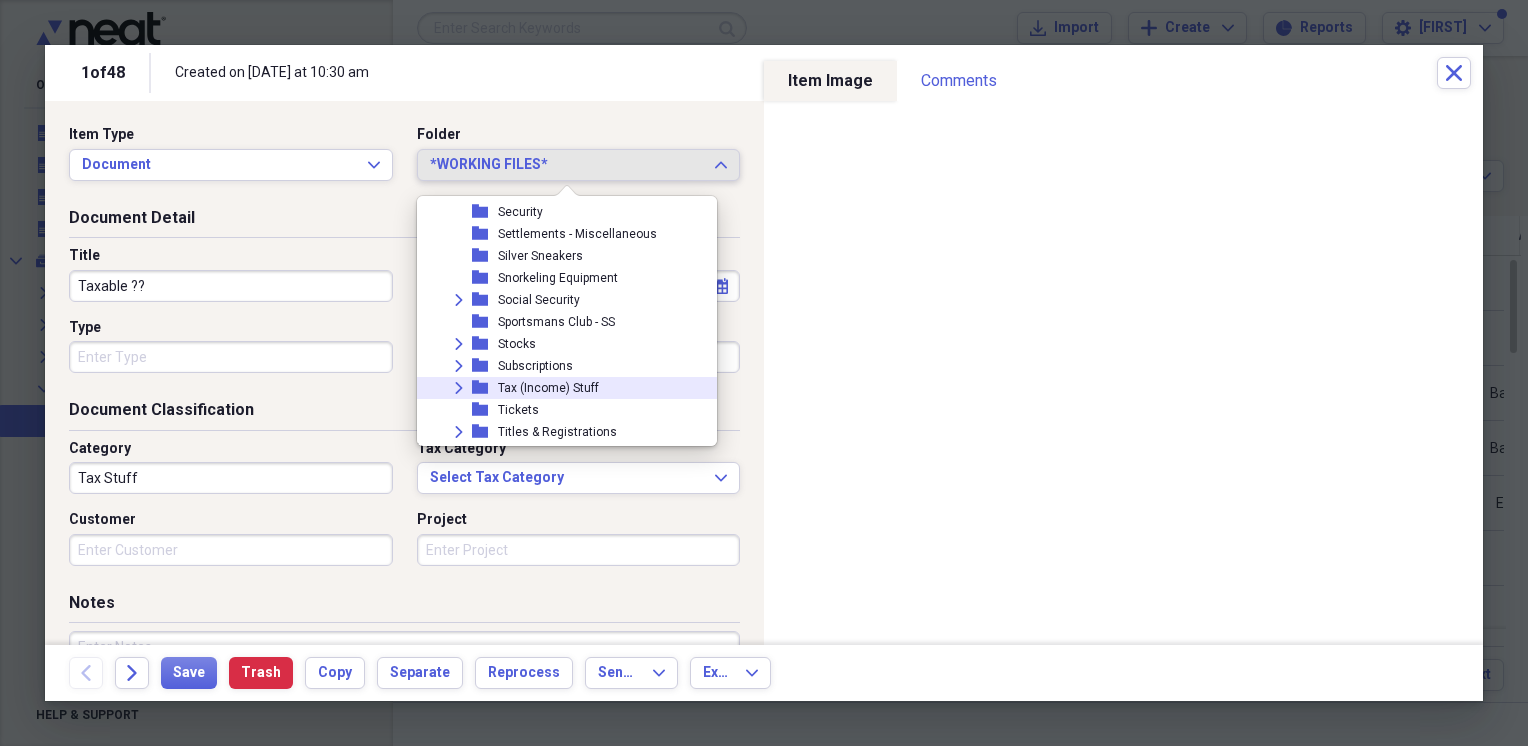 click on "Expand" 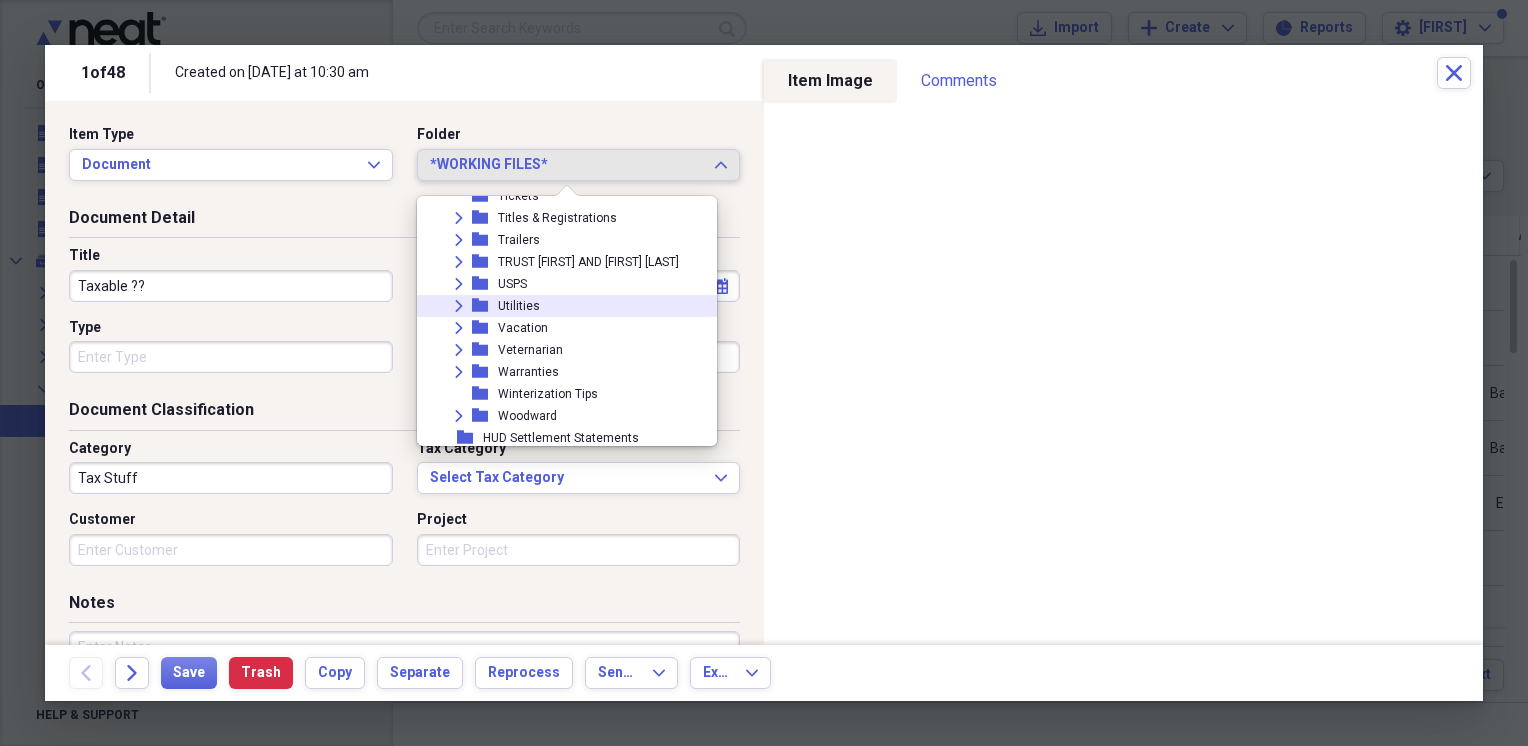 scroll, scrollTop: 4480, scrollLeft: 0, axis: vertical 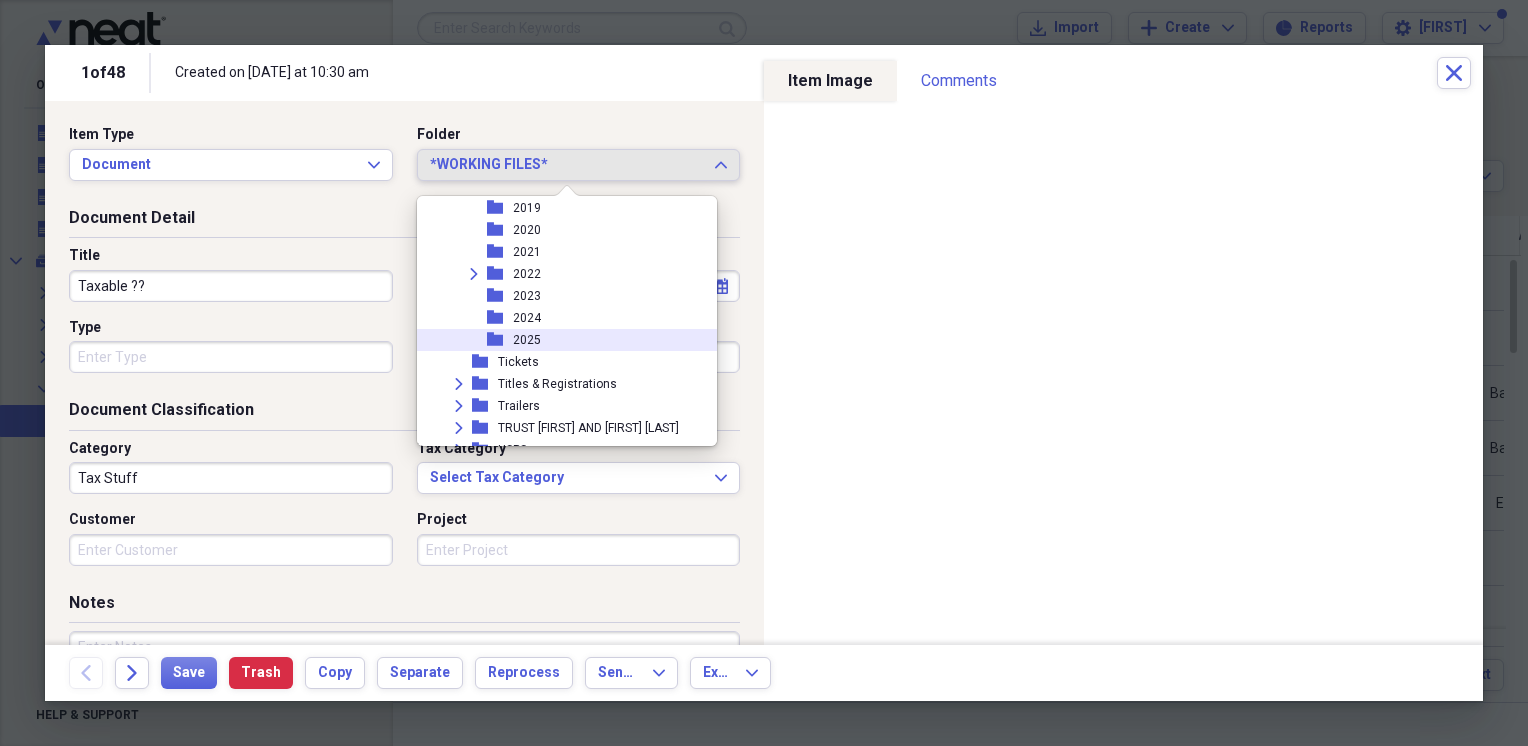 click on "2025" at bounding box center [527, 340] 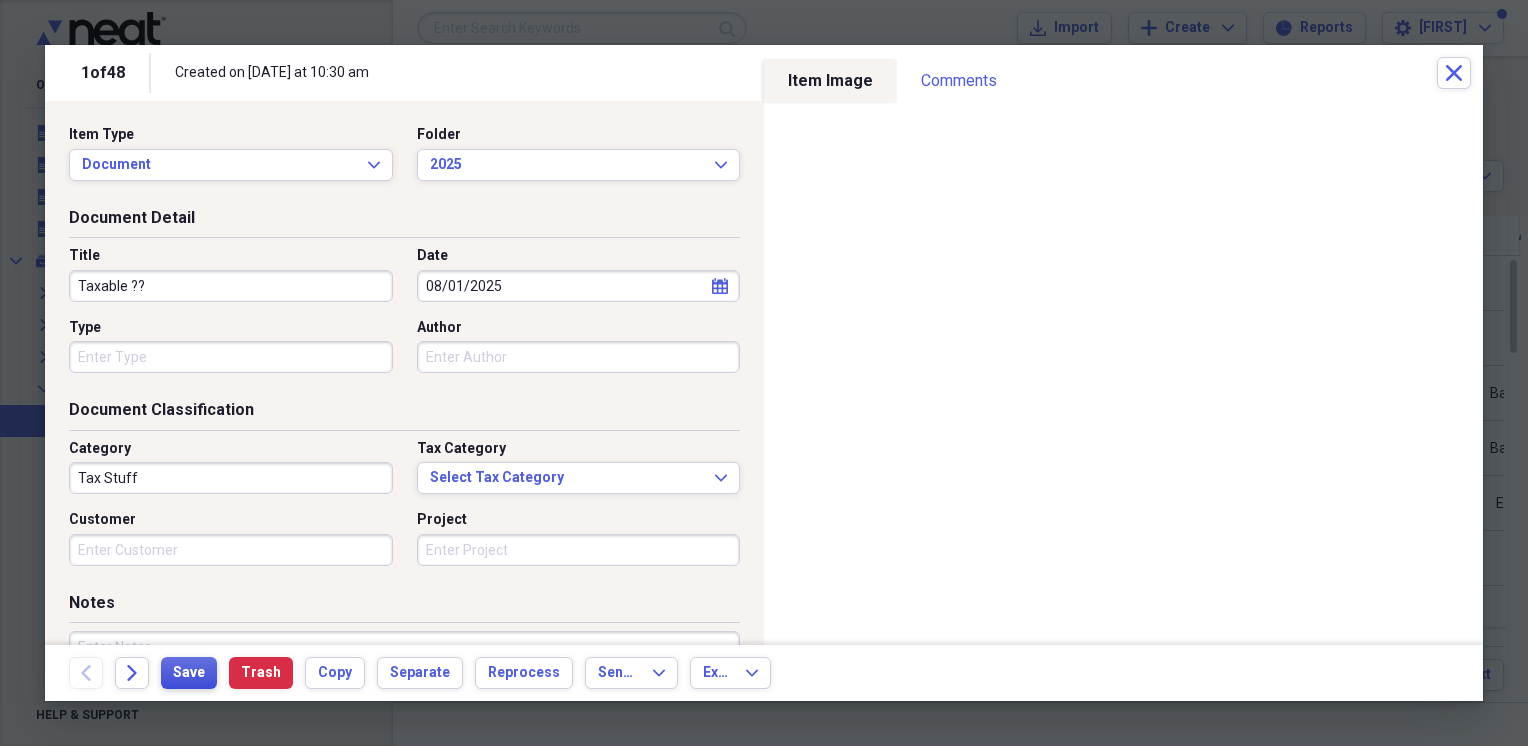 click on "Save" at bounding box center [189, 673] 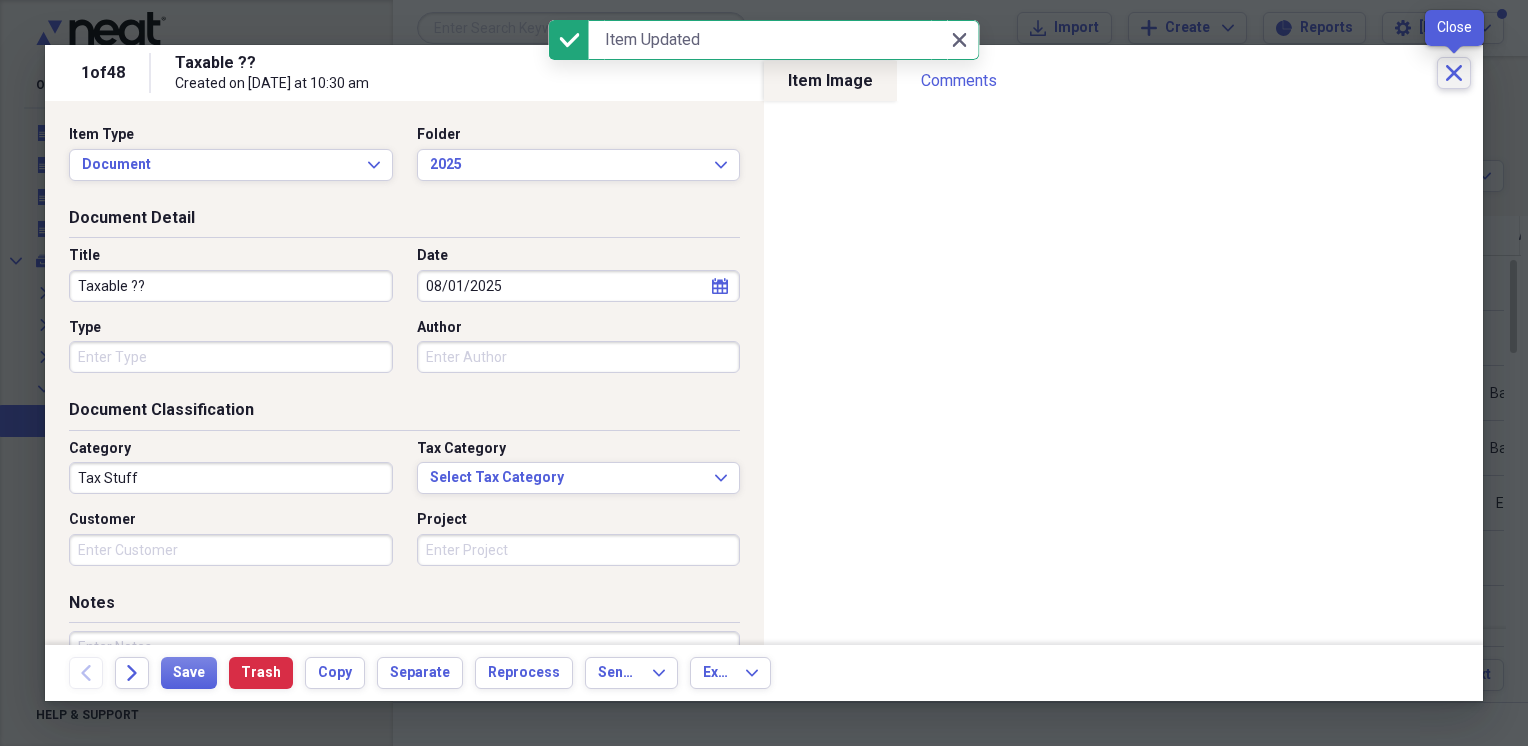 click on "Close" 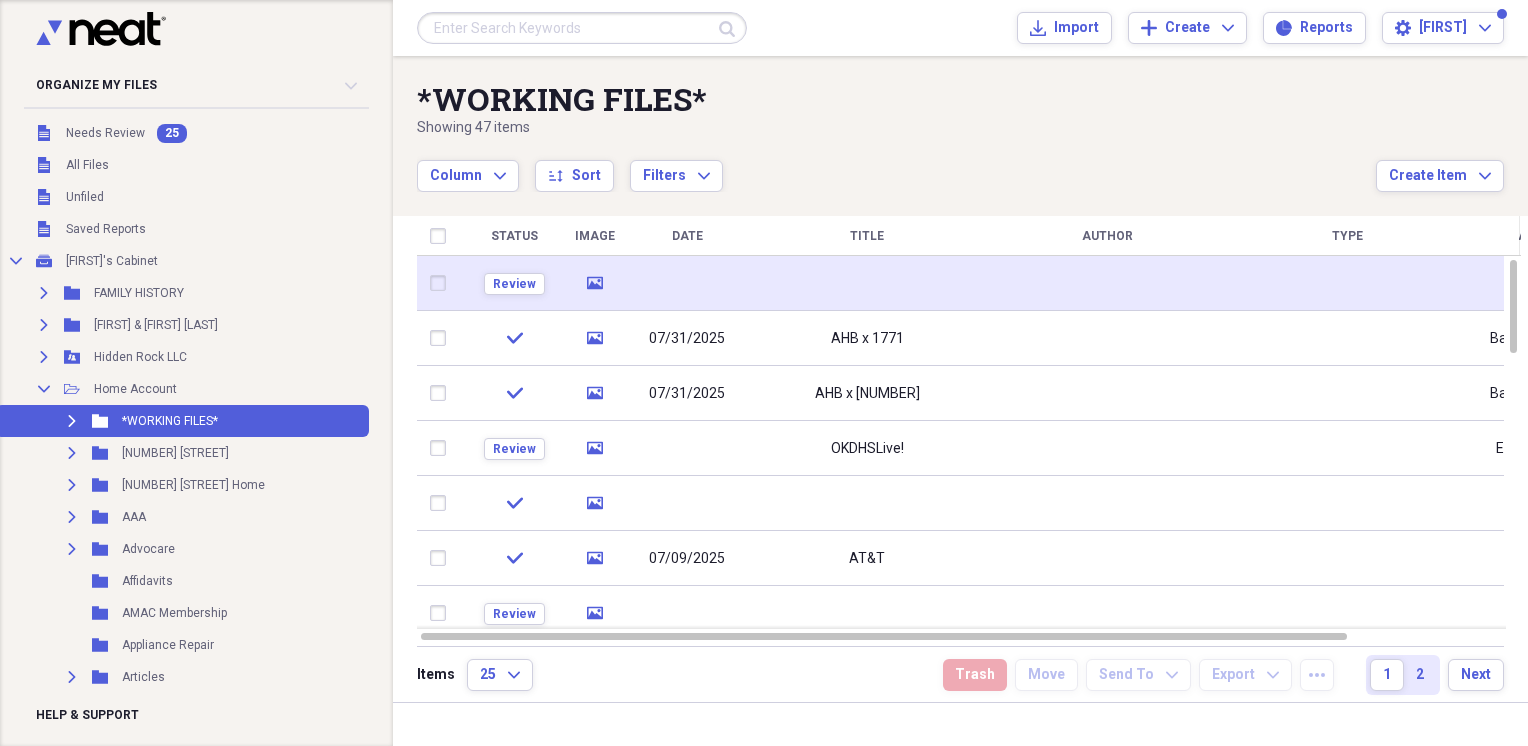 click at bounding box center (867, 283) 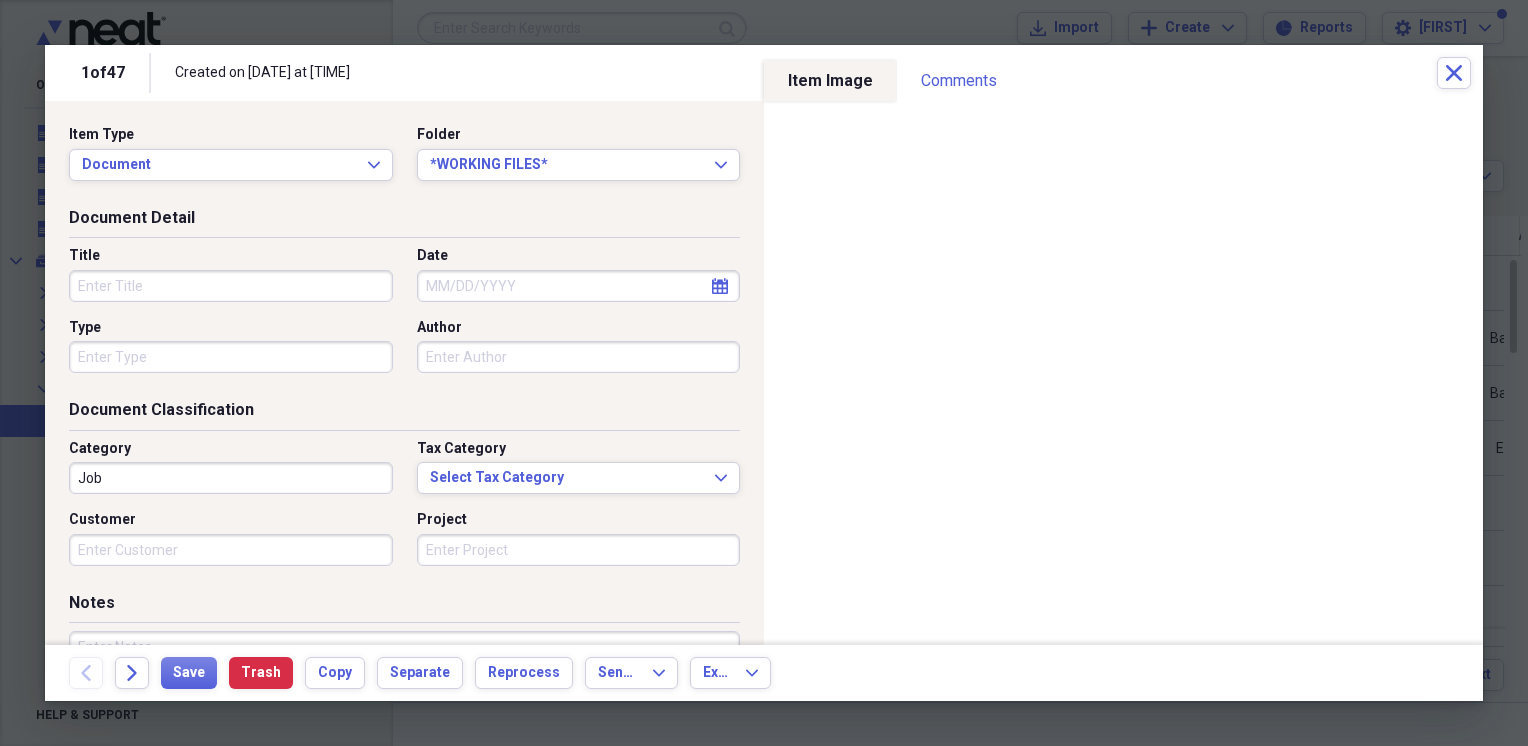 click on "Title" at bounding box center [231, 286] 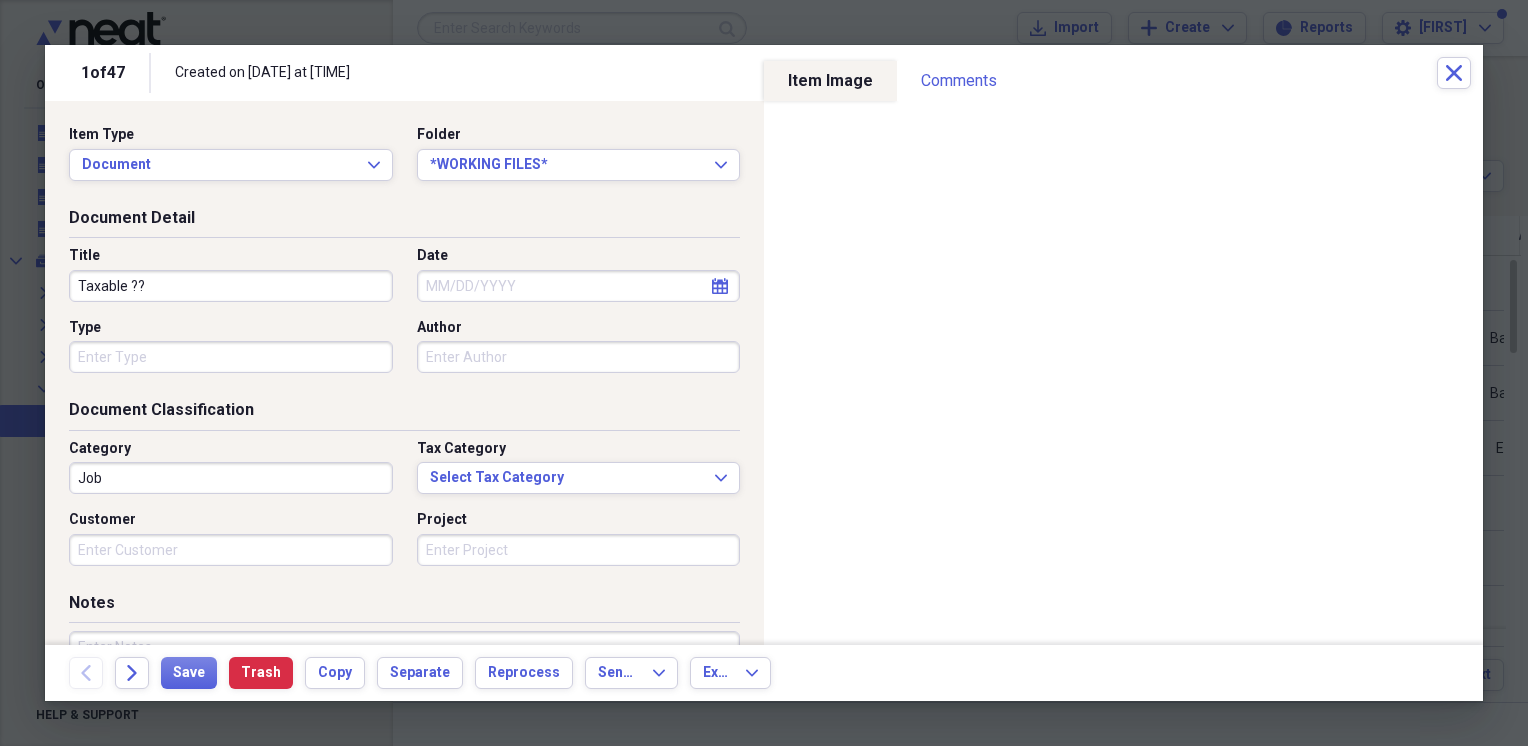 type on "Taxable ??" 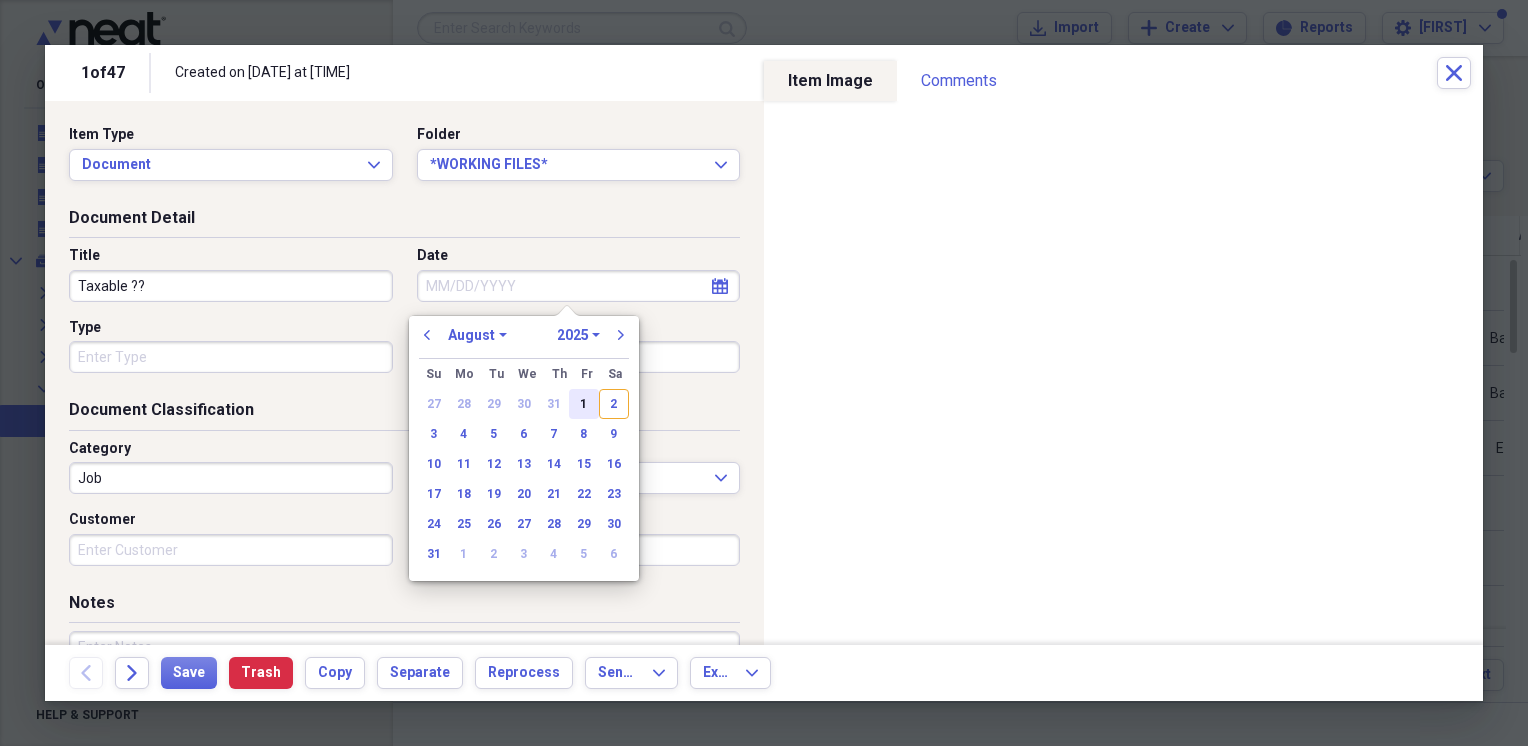click on "1" at bounding box center [584, 404] 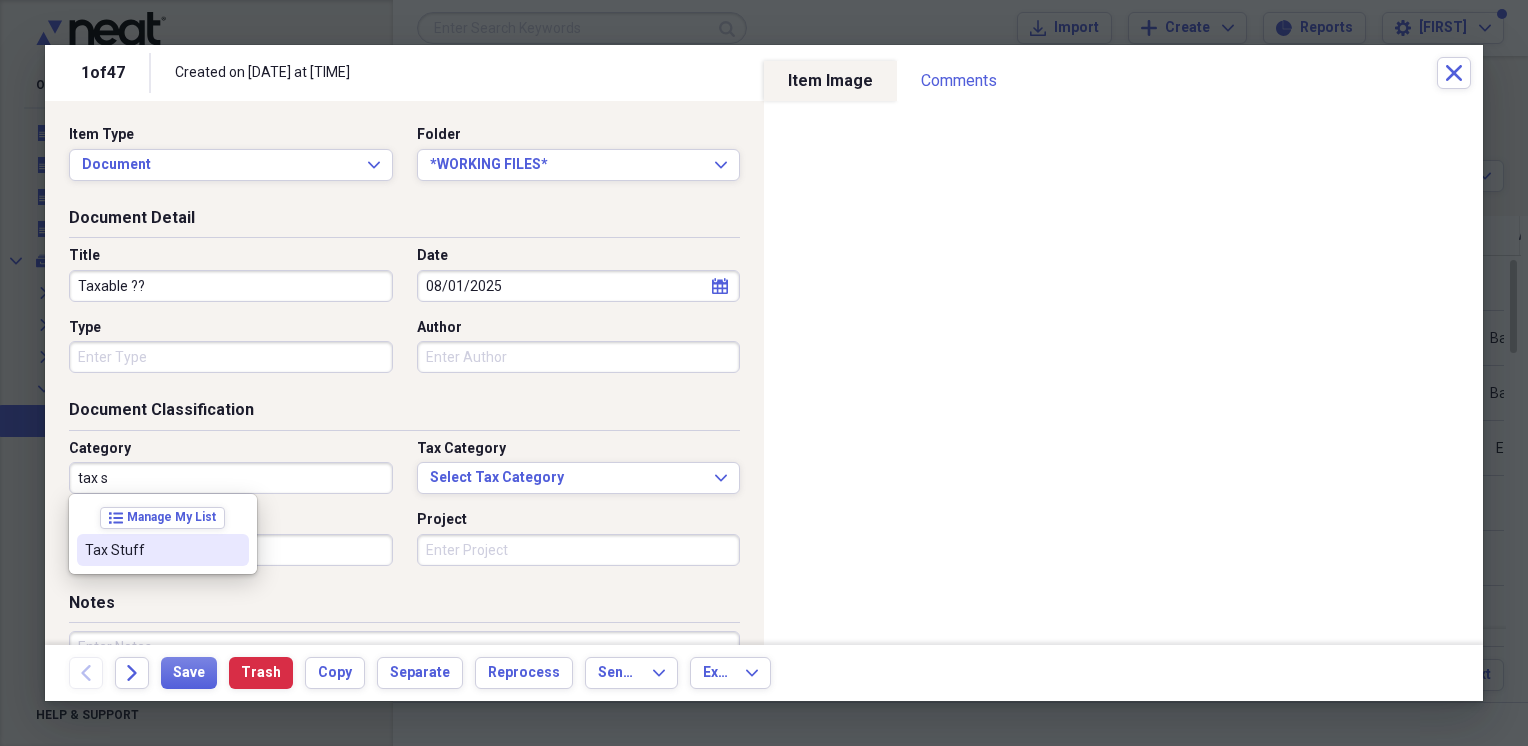 click on "Tax Stuff" at bounding box center [163, 550] 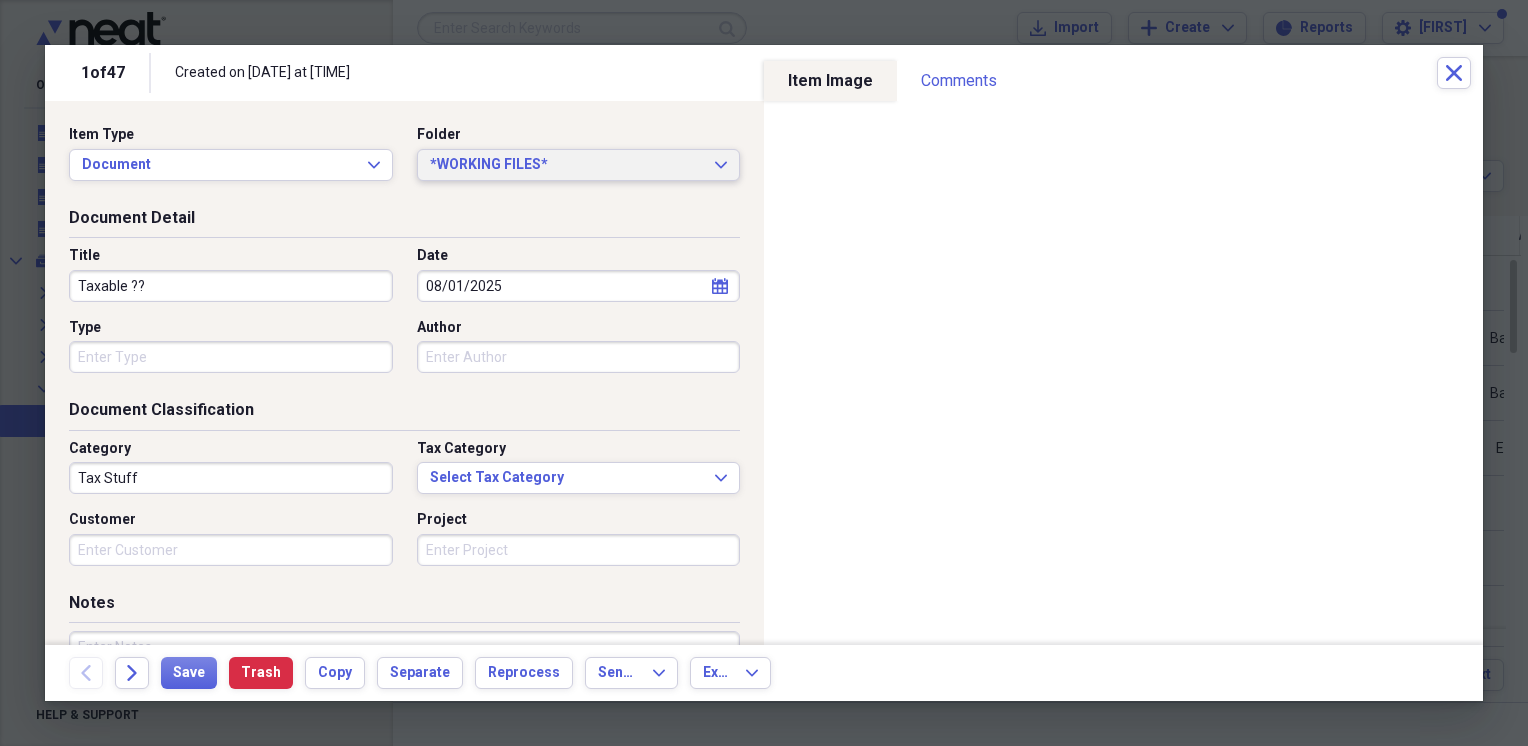 click on "Expand" 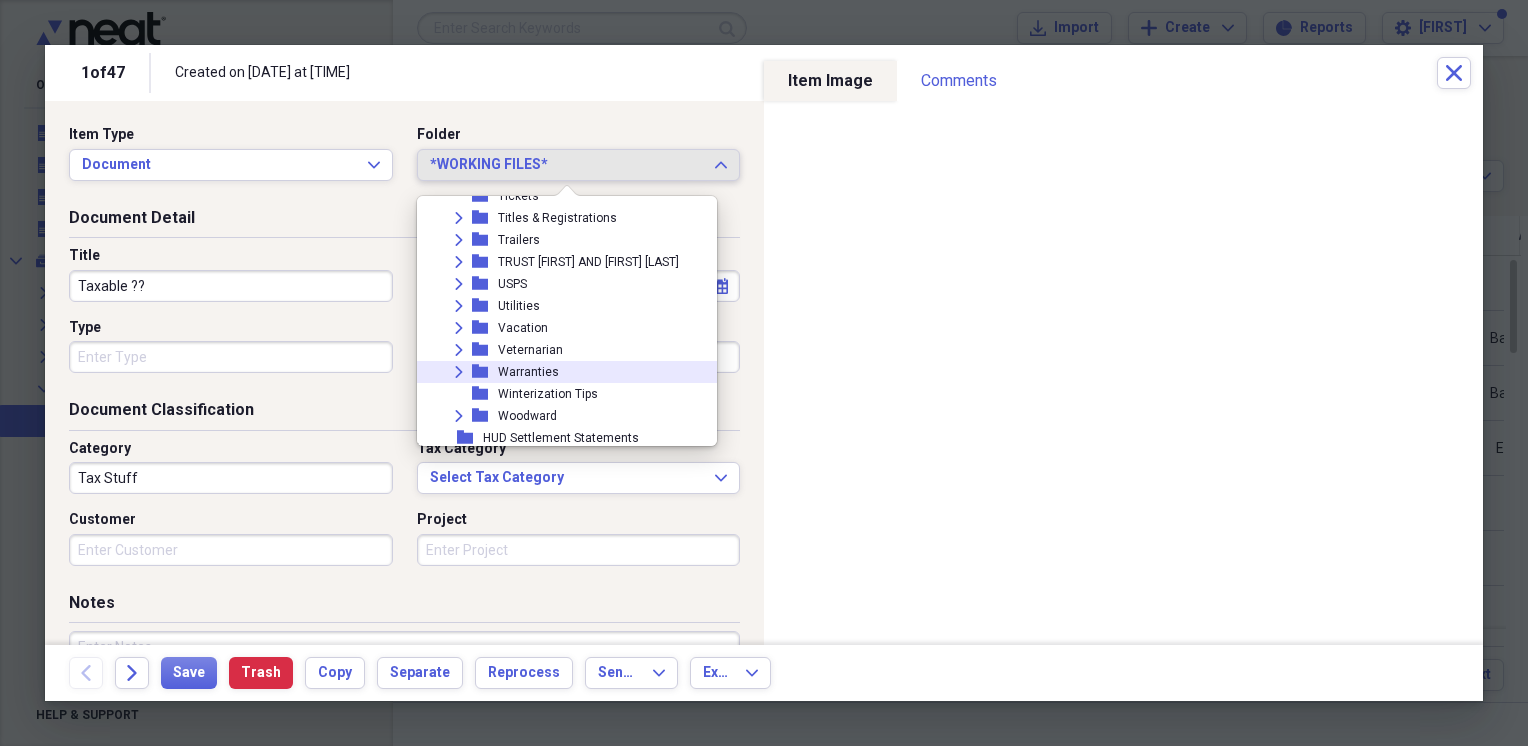 scroll, scrollTop: 4480, scrollLeft: 0, axis: vertical 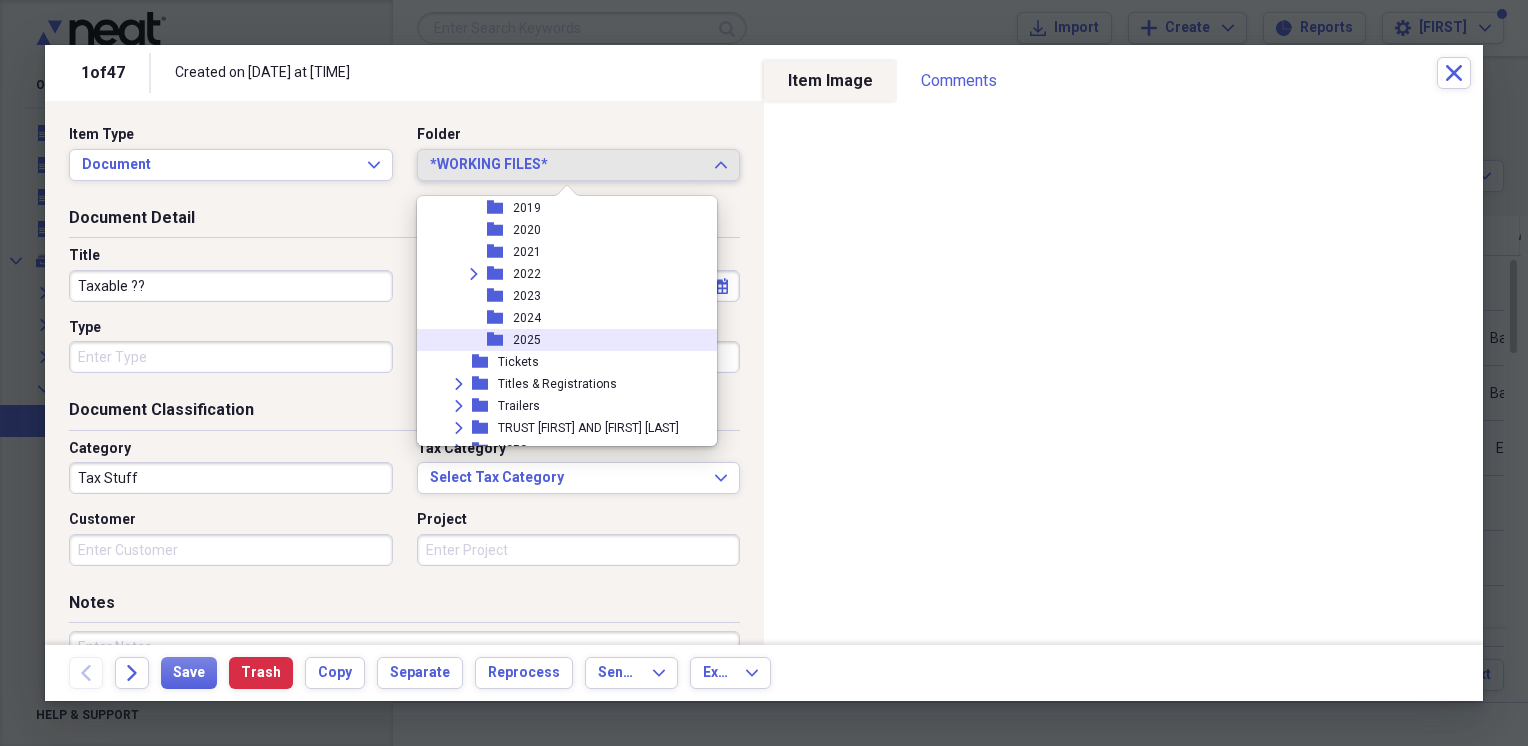 click on "2025" at bounding box center [527, 340] 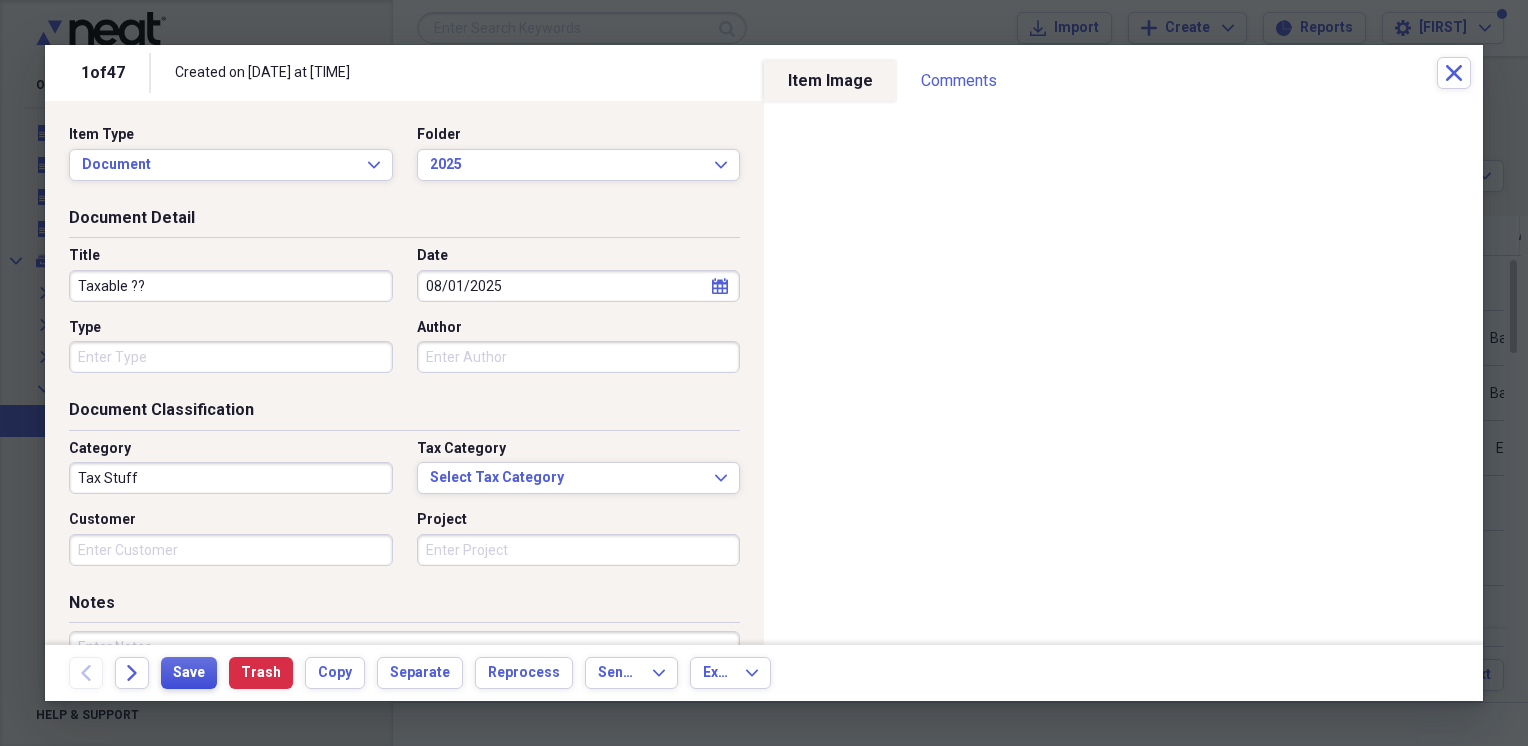 click on "Save" at bounding box center [189, 673] 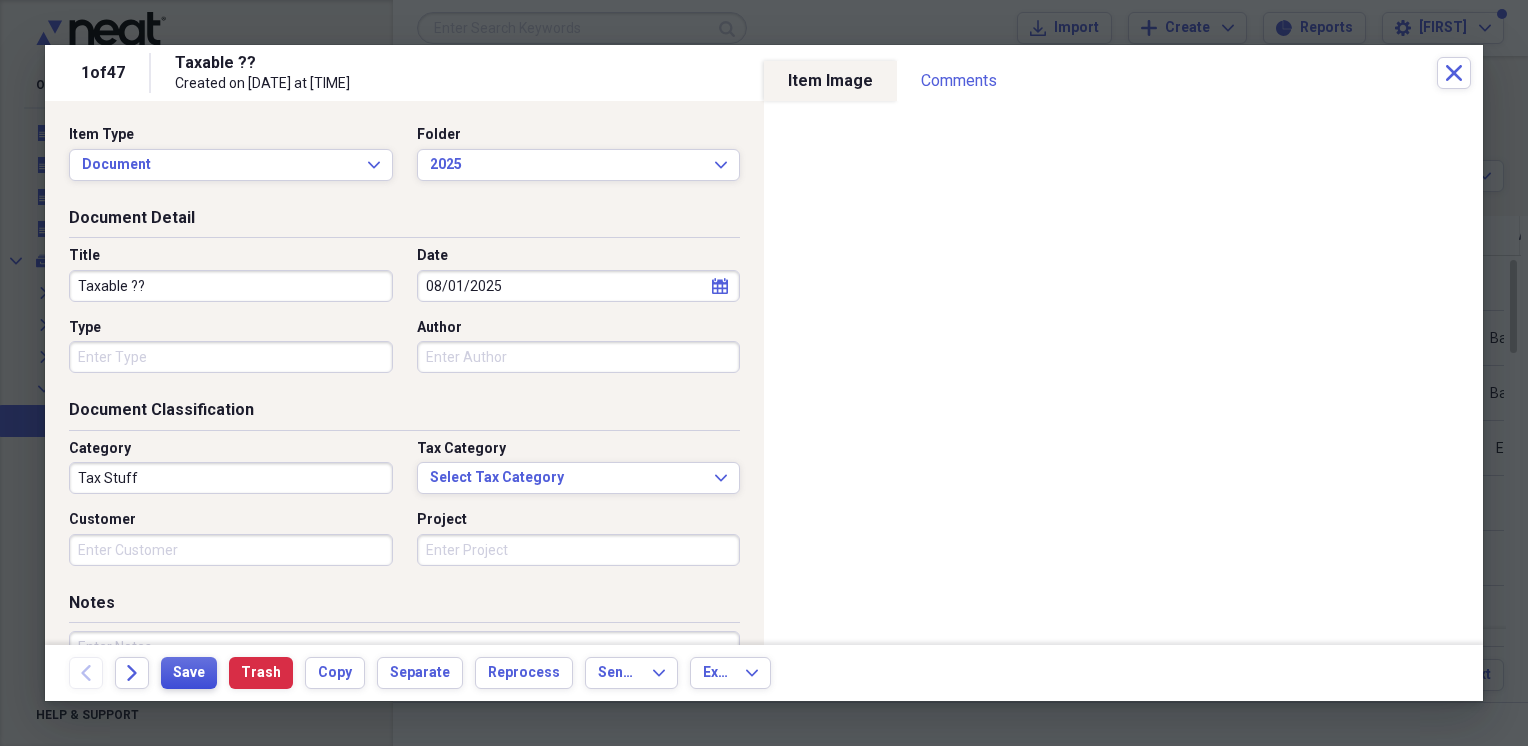 click on "Save" at bounding box center [189, 673] 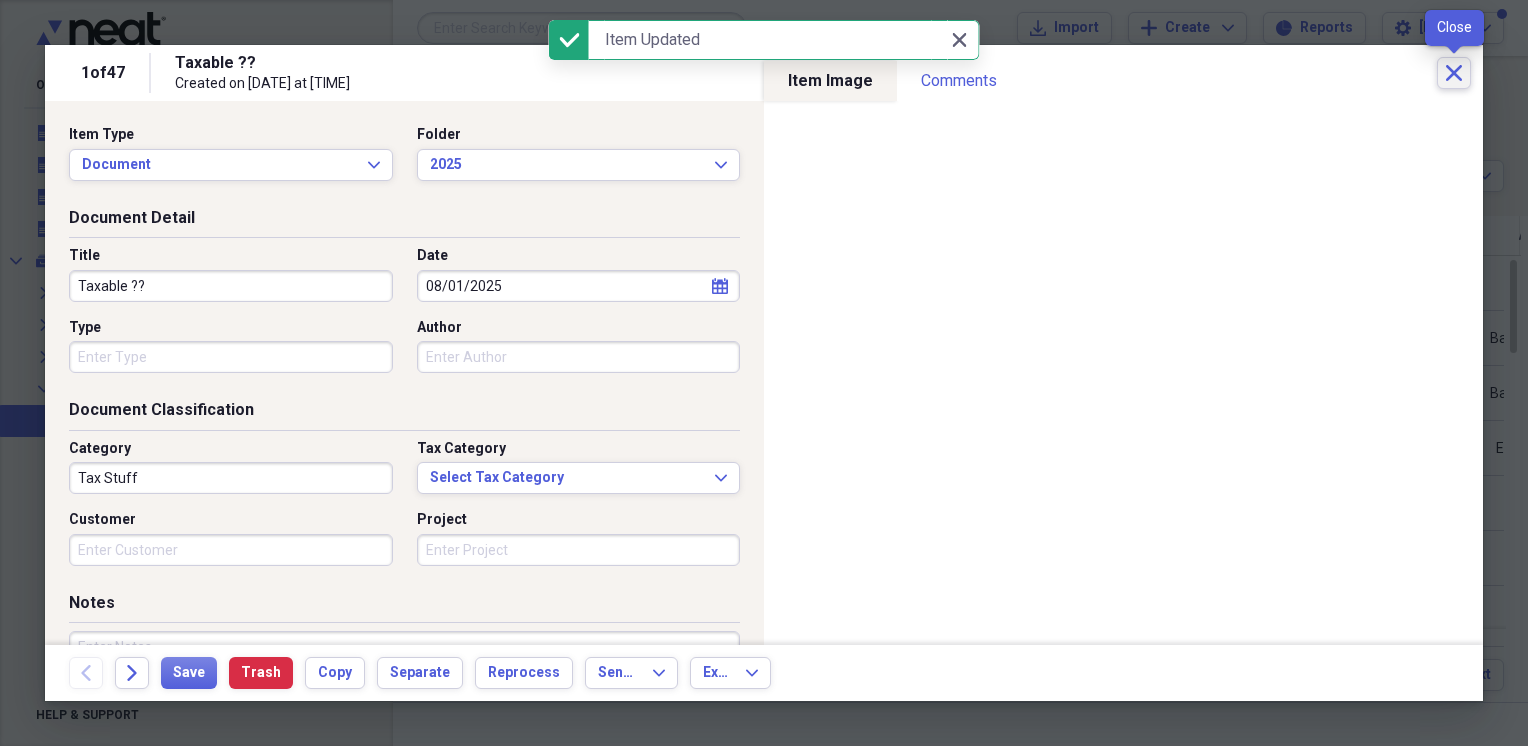 click on "Close" 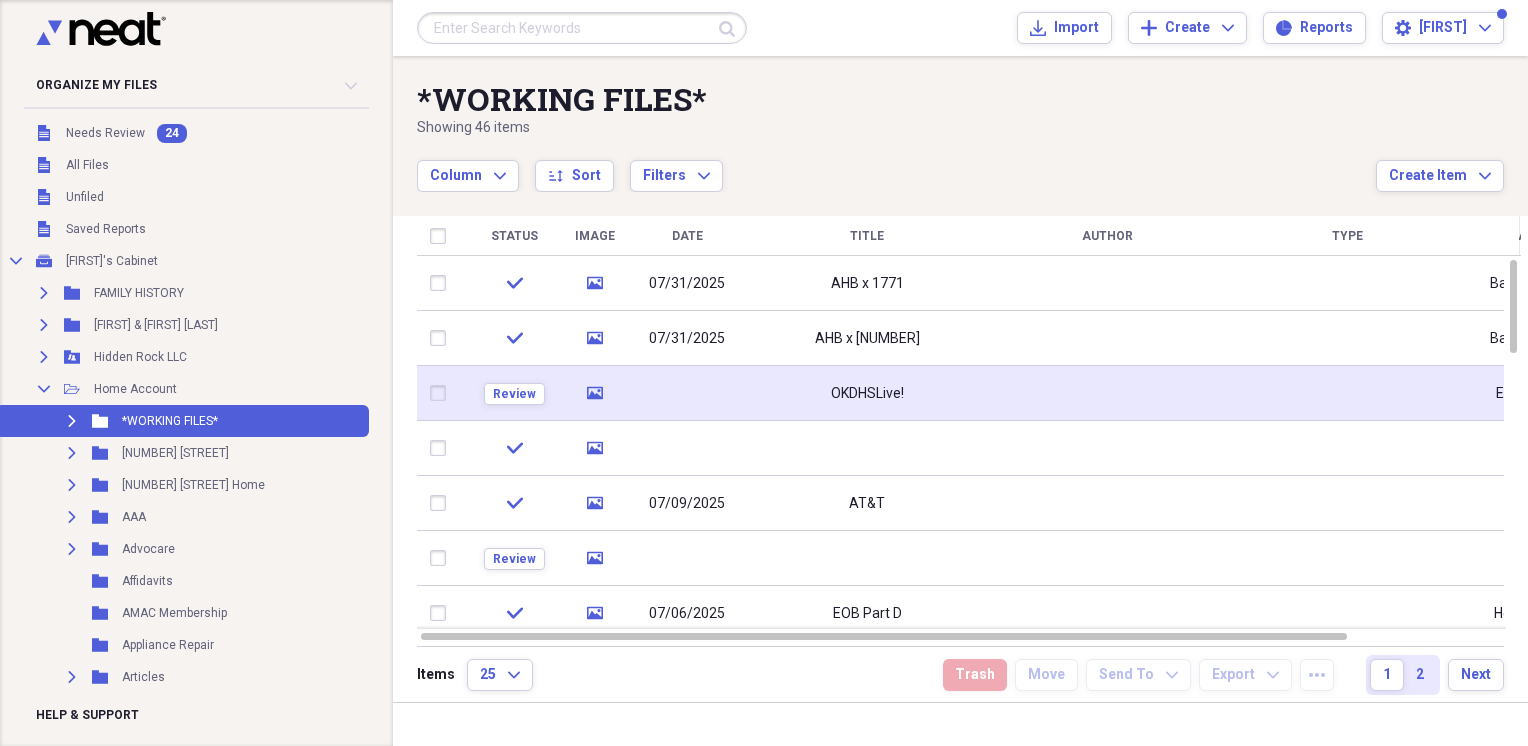 click on "OKDHSLive!" at bounding box center (867, 393) 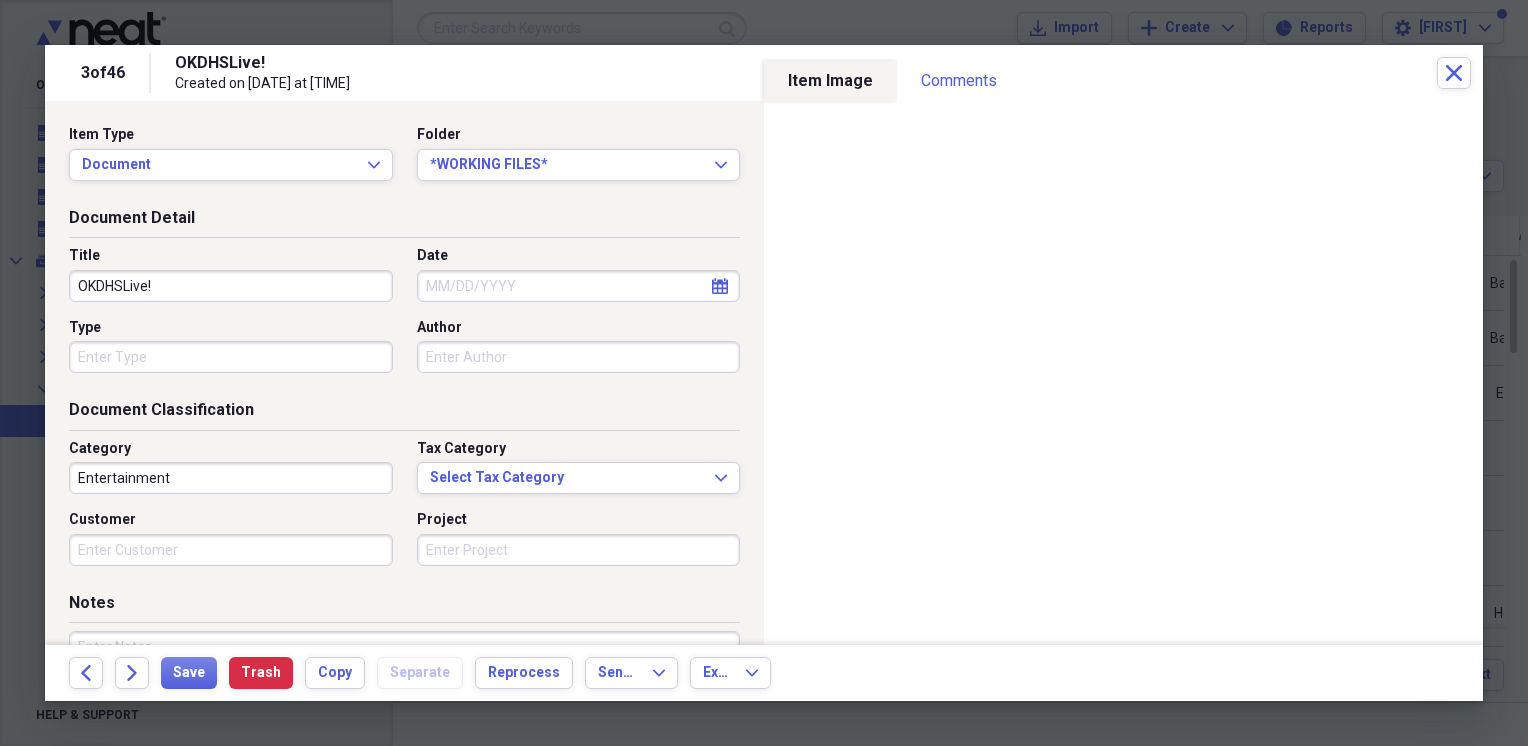 click on "OKDHSLive!" at bounding box center (231, 286) 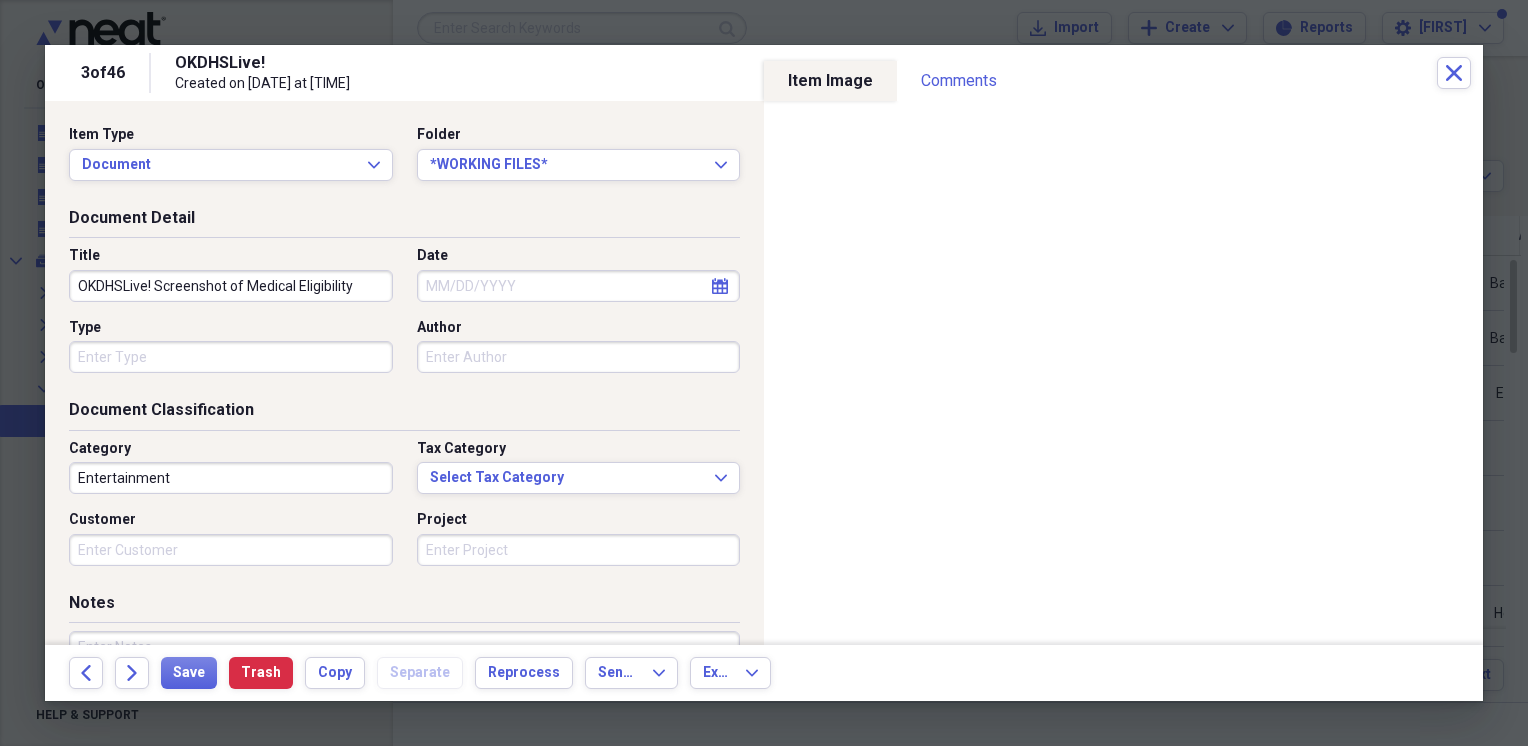click on "OKDHSLive! Screenshot of Medical Eligibility" at bounding box center (231, 286) 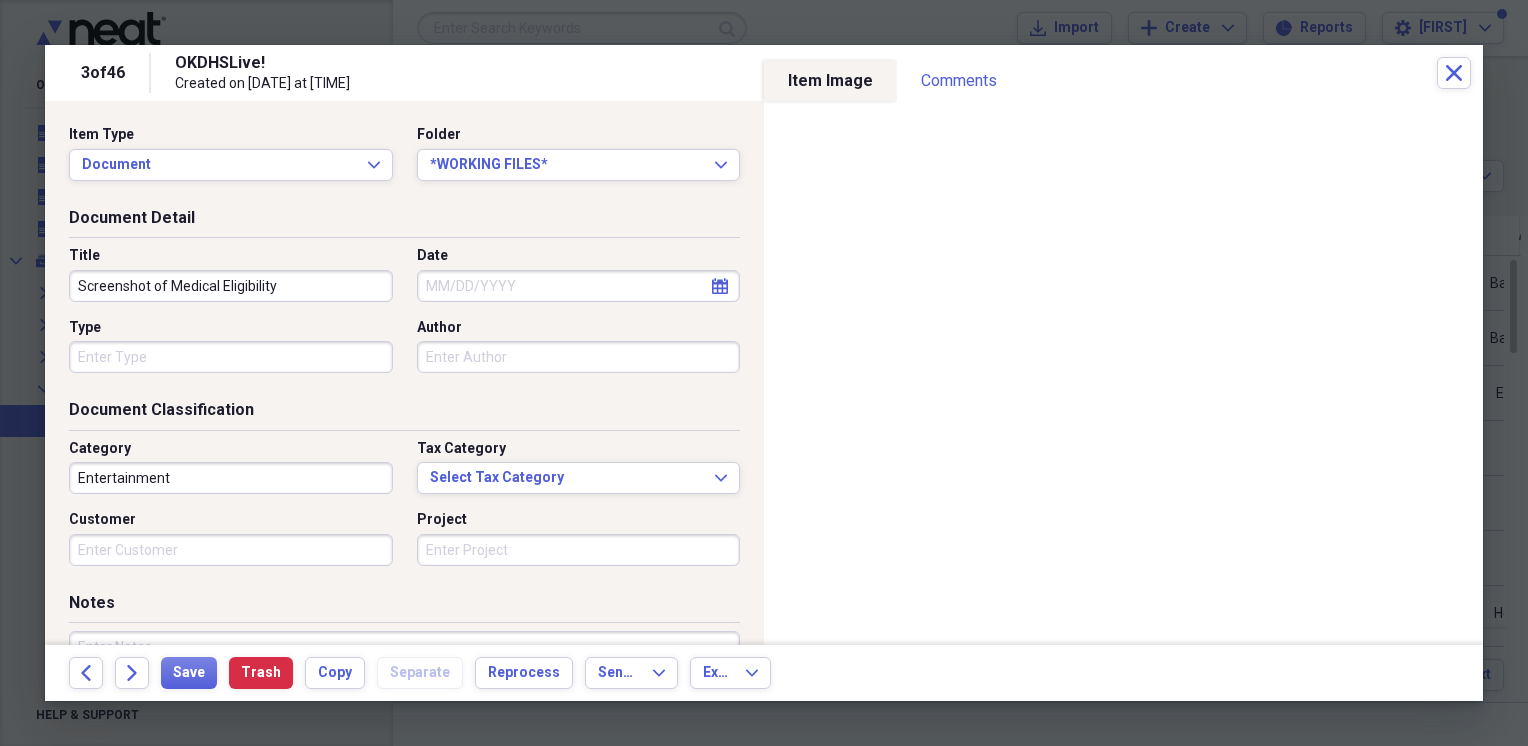 type on "Screenshot of Medical Eligibility" 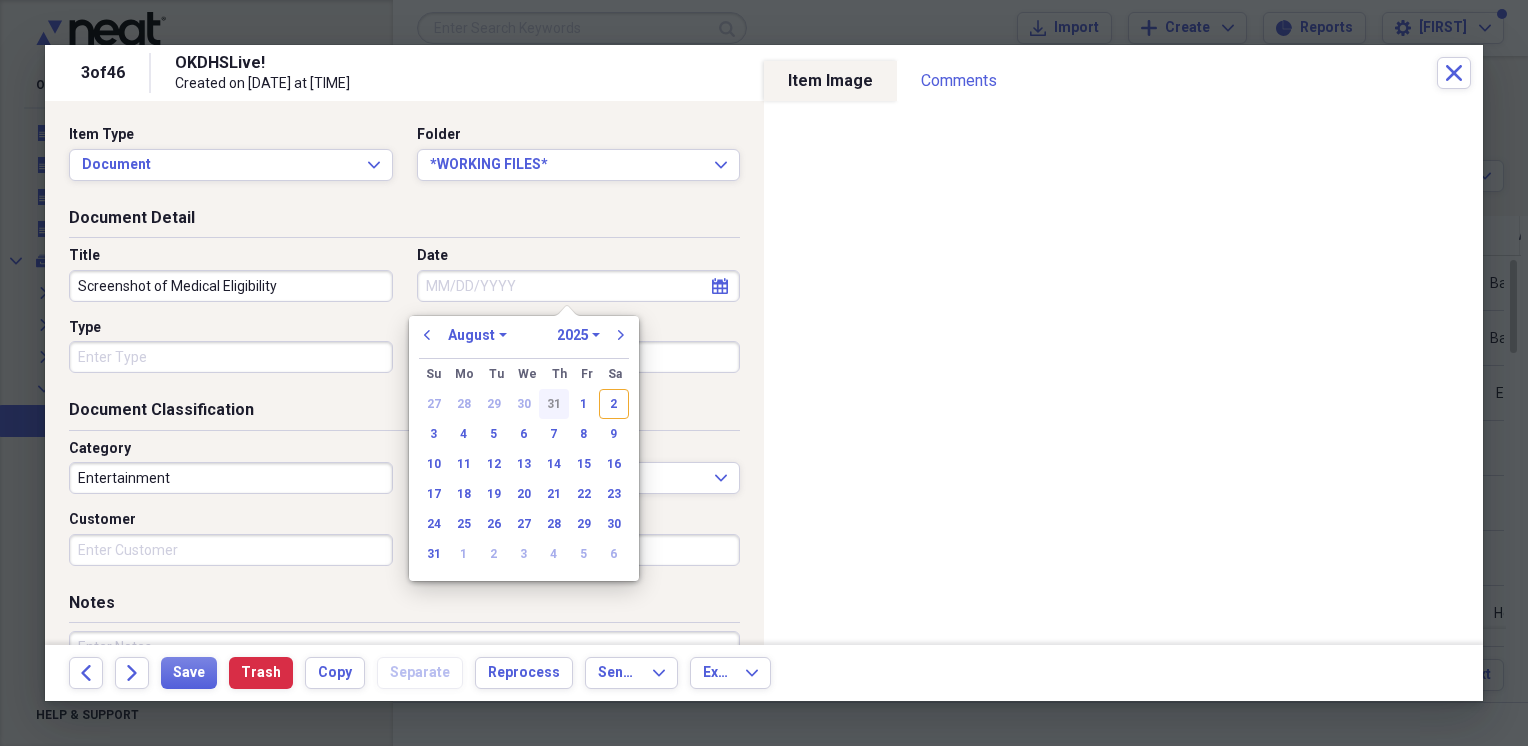 click on "31" at bounding box center (554, 404) 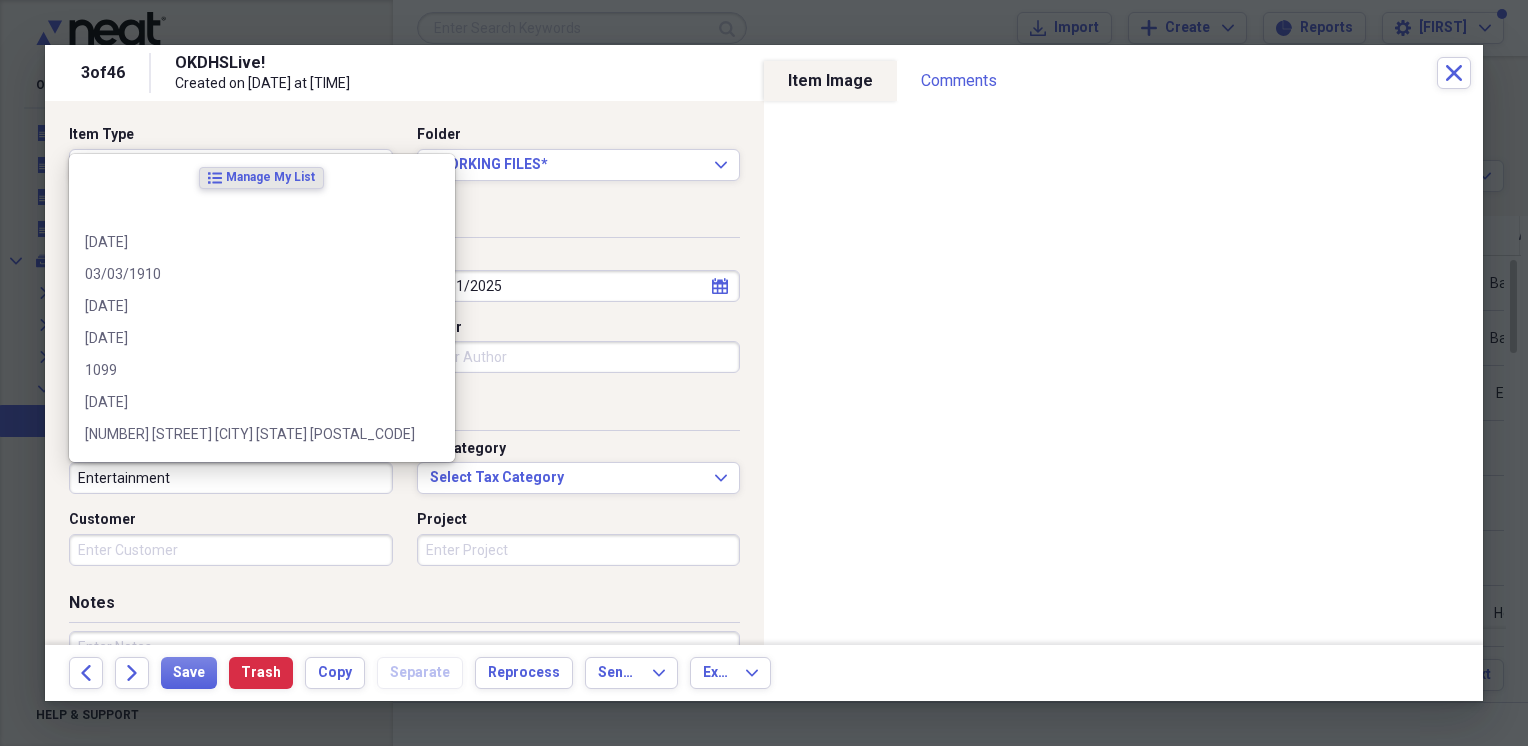 click on "Entertainment" at bounding box center (231, 478) 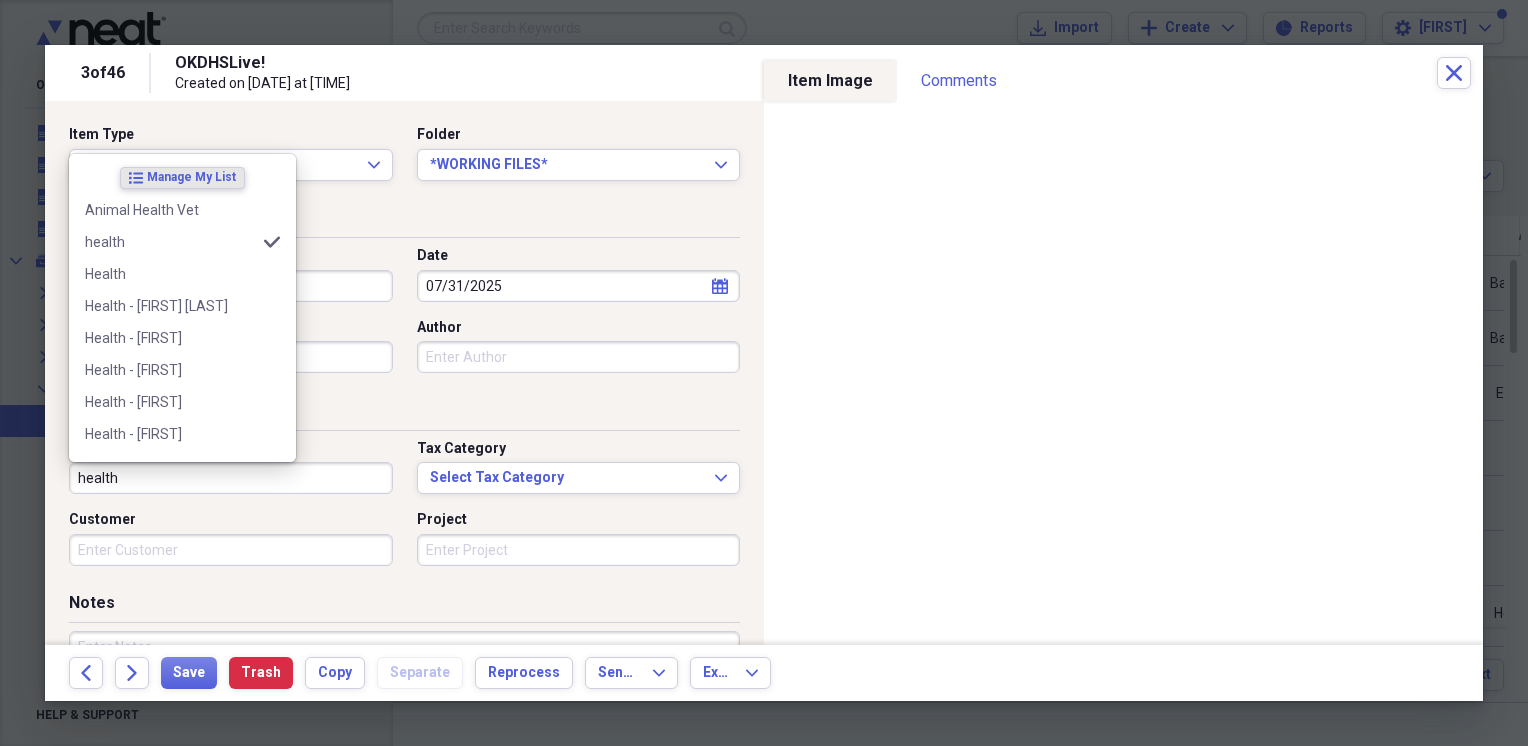 scroll, scrollTop: 189, scrollLeft: 0, axis: vertical 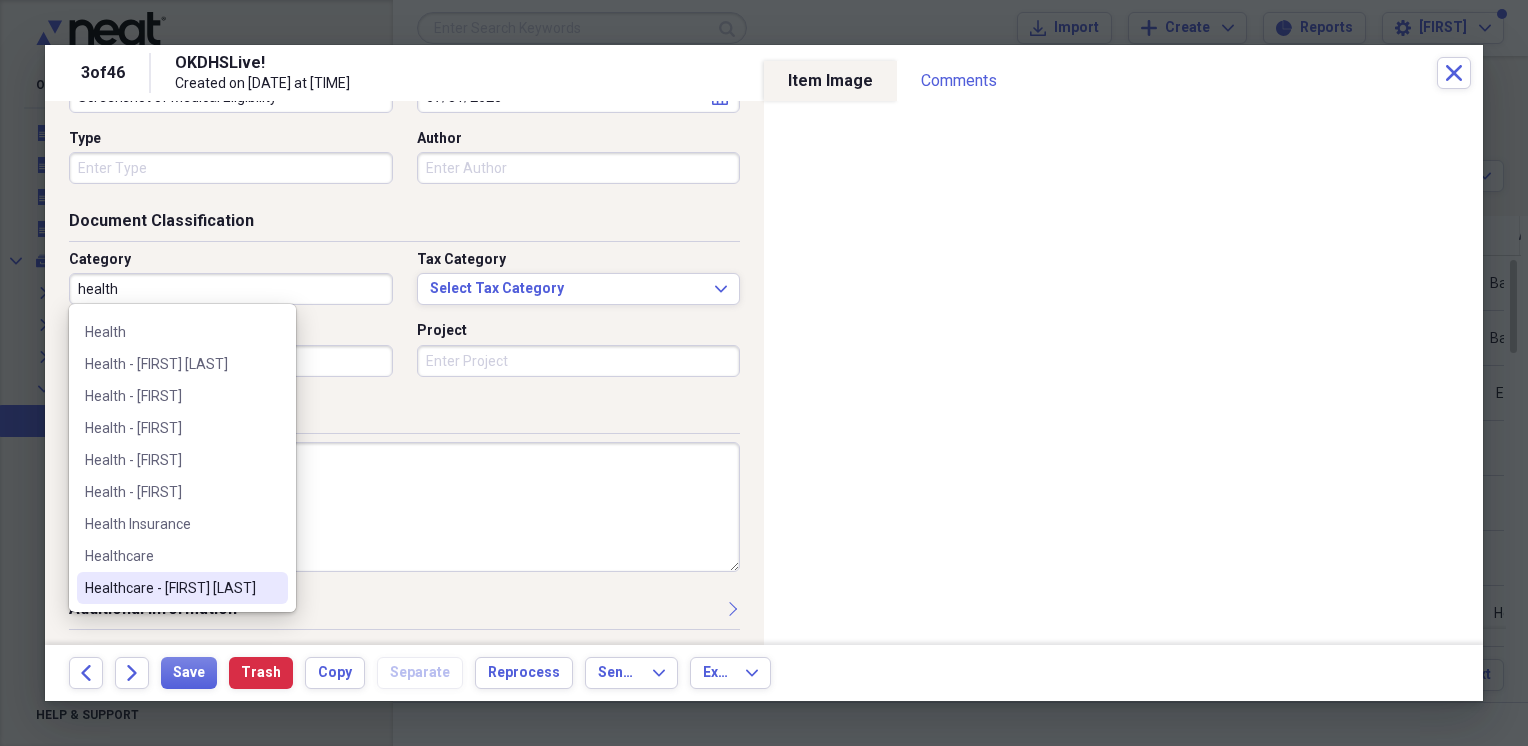 click on "Healthcare - [FIRST] [LAST]" at bounding box center [170, 588] 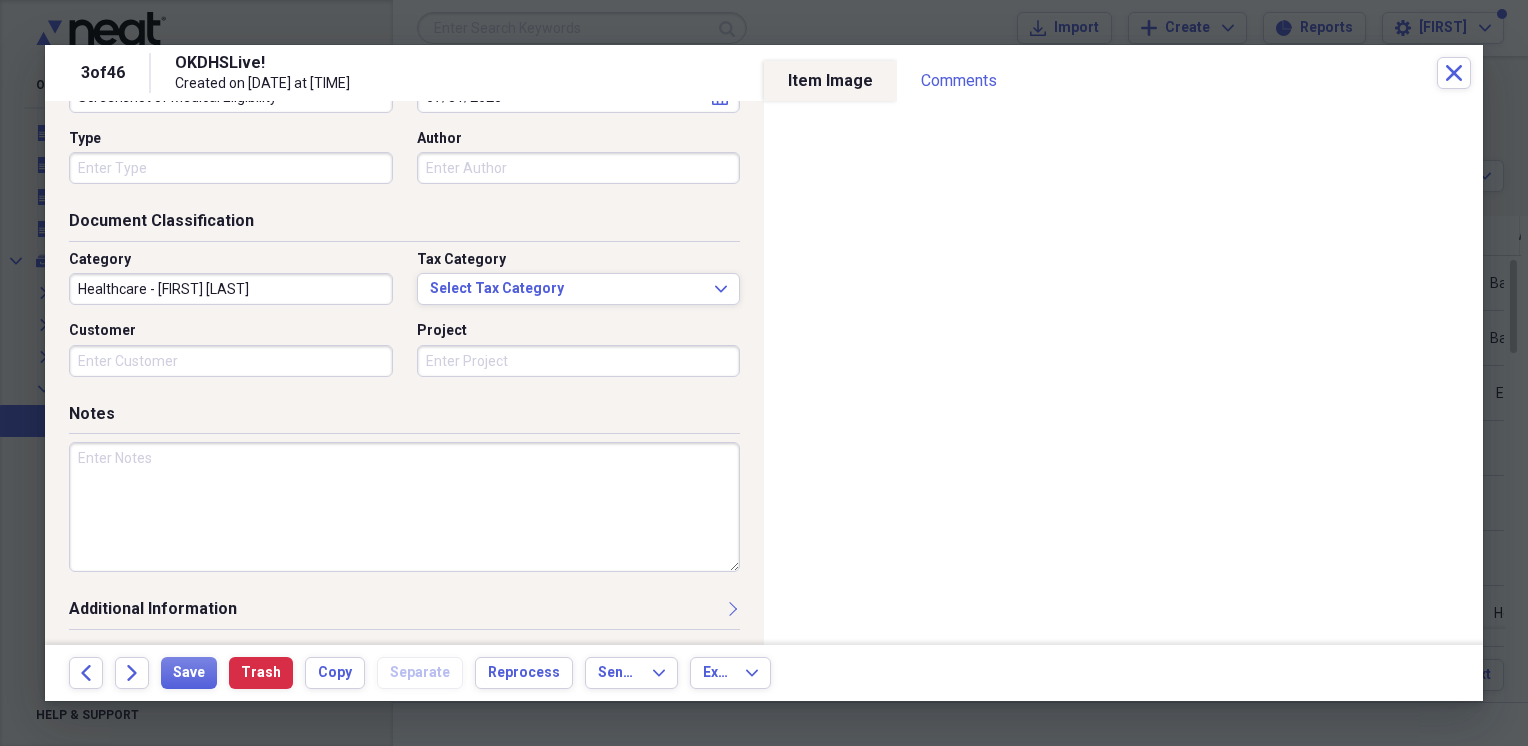 scroll, scrollTop: 0, scrollLeft: 0, axis: both 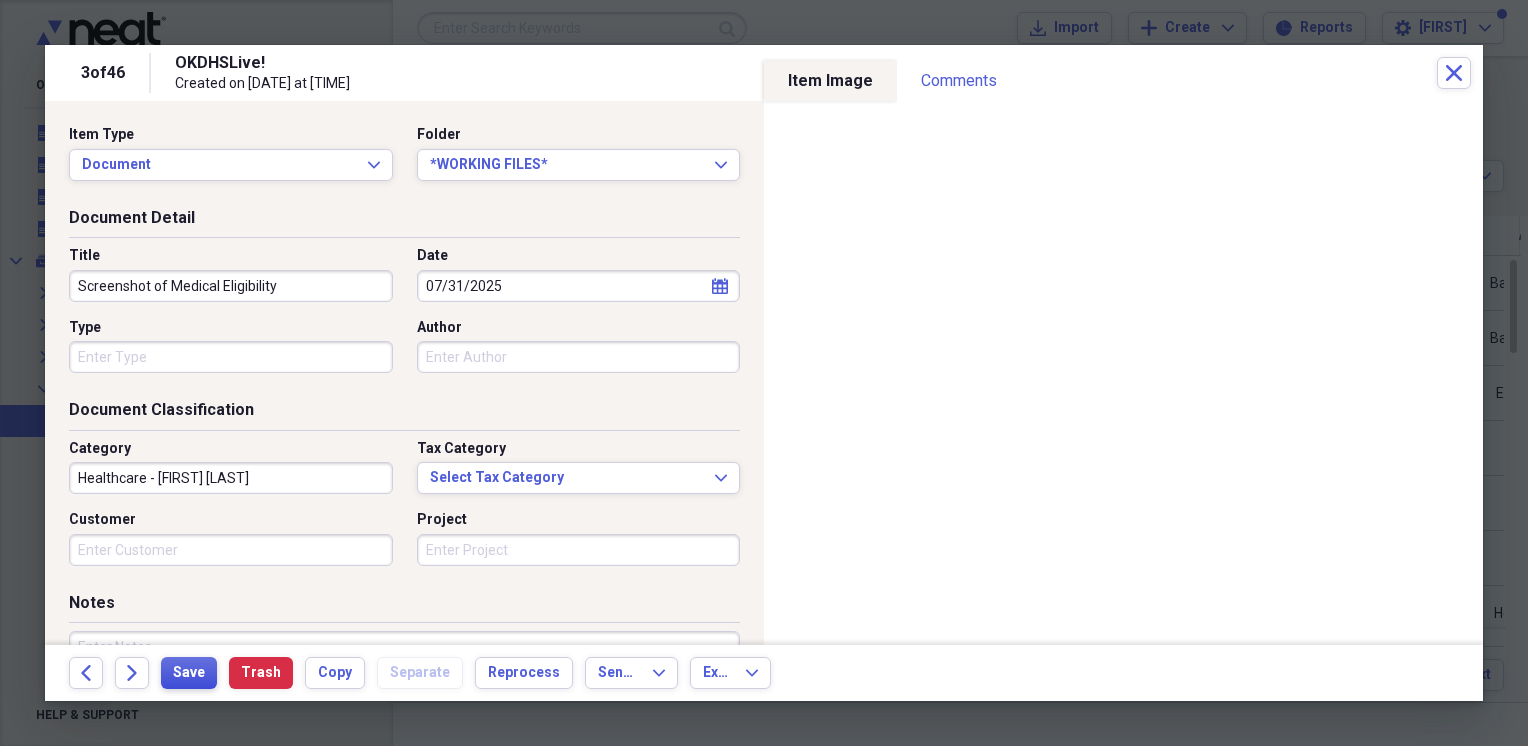 click on "Save" at bounding box center [189, 673] 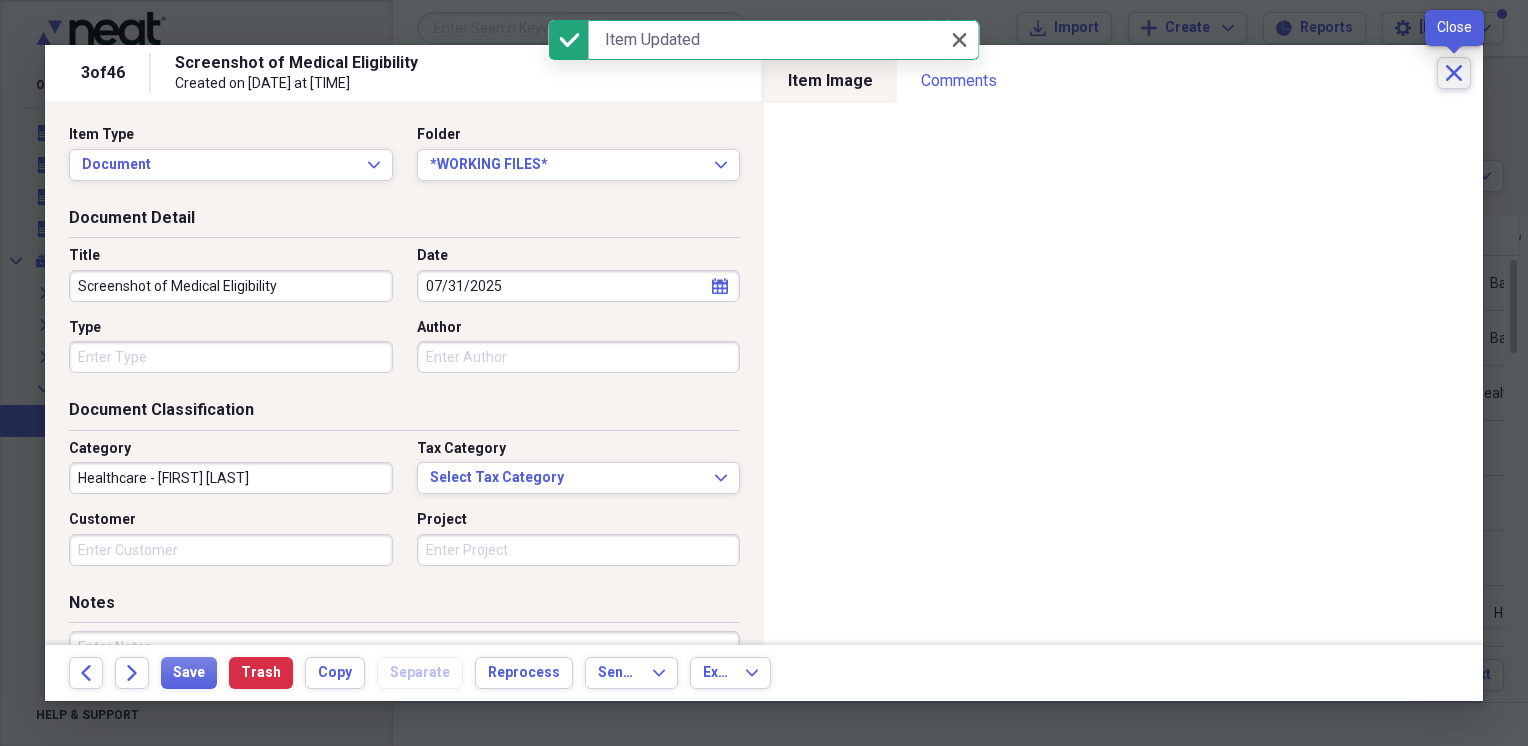 click on "Close" 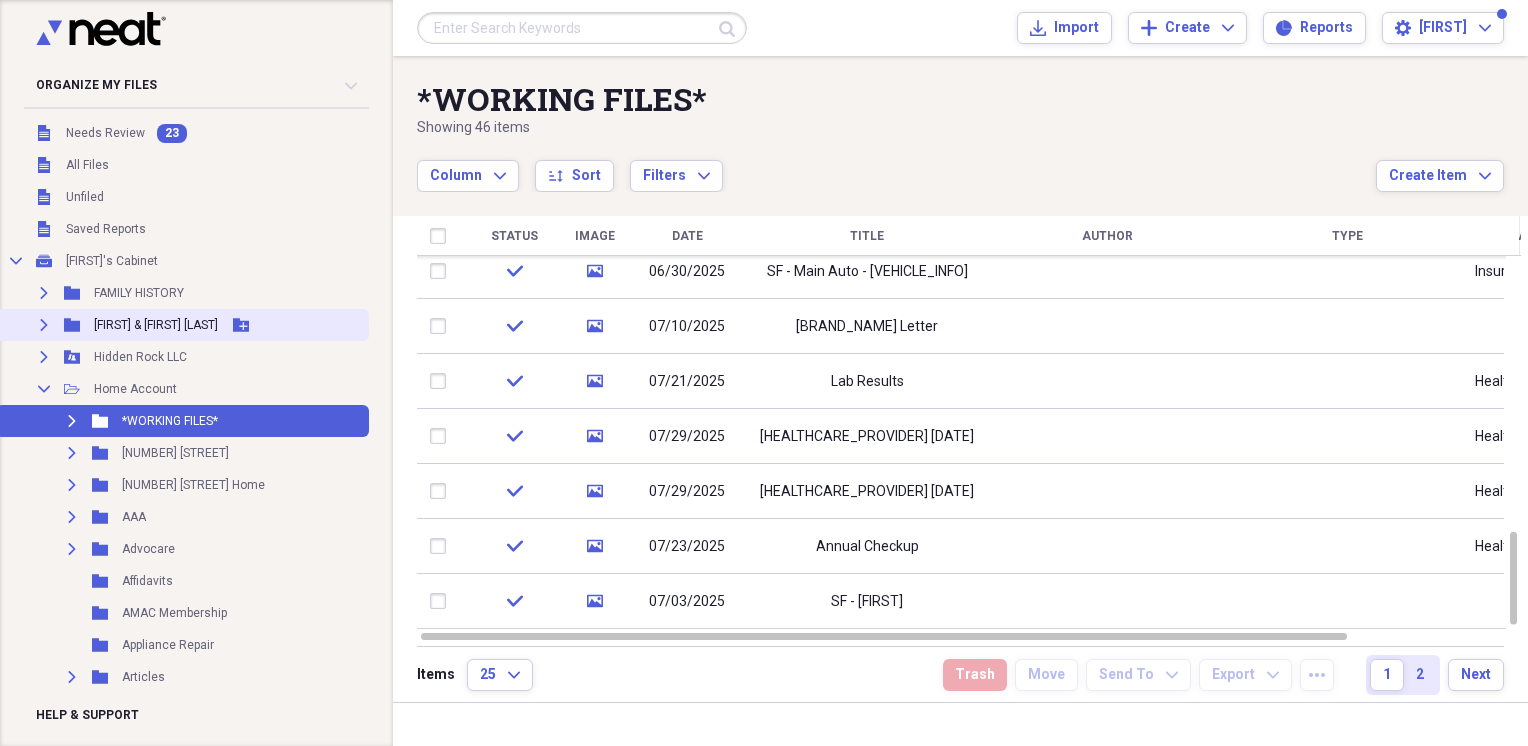click on "Expand" at bounding box center [44, 325] 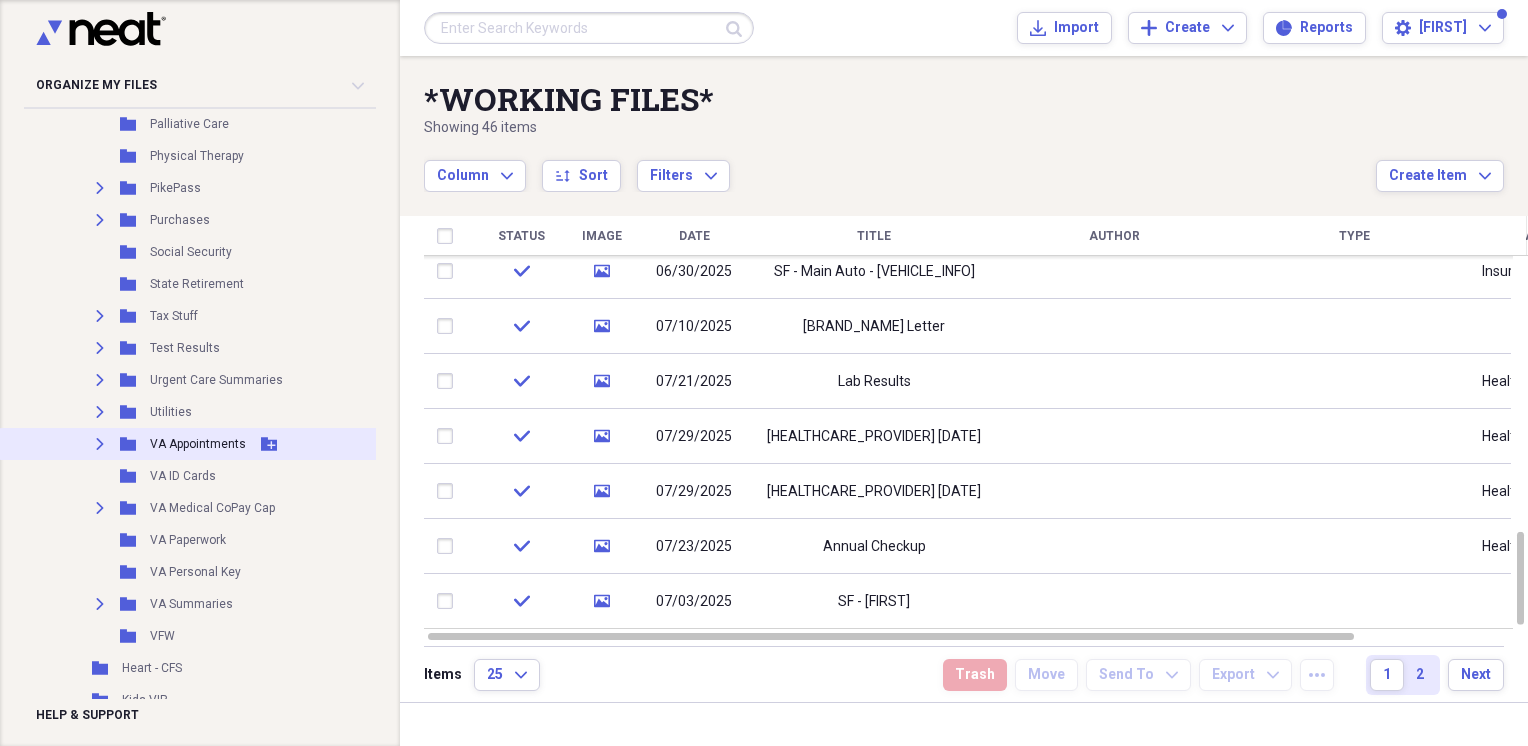 scroll, scrollTop: 2166, scrollLeft: 0, axis: vertical 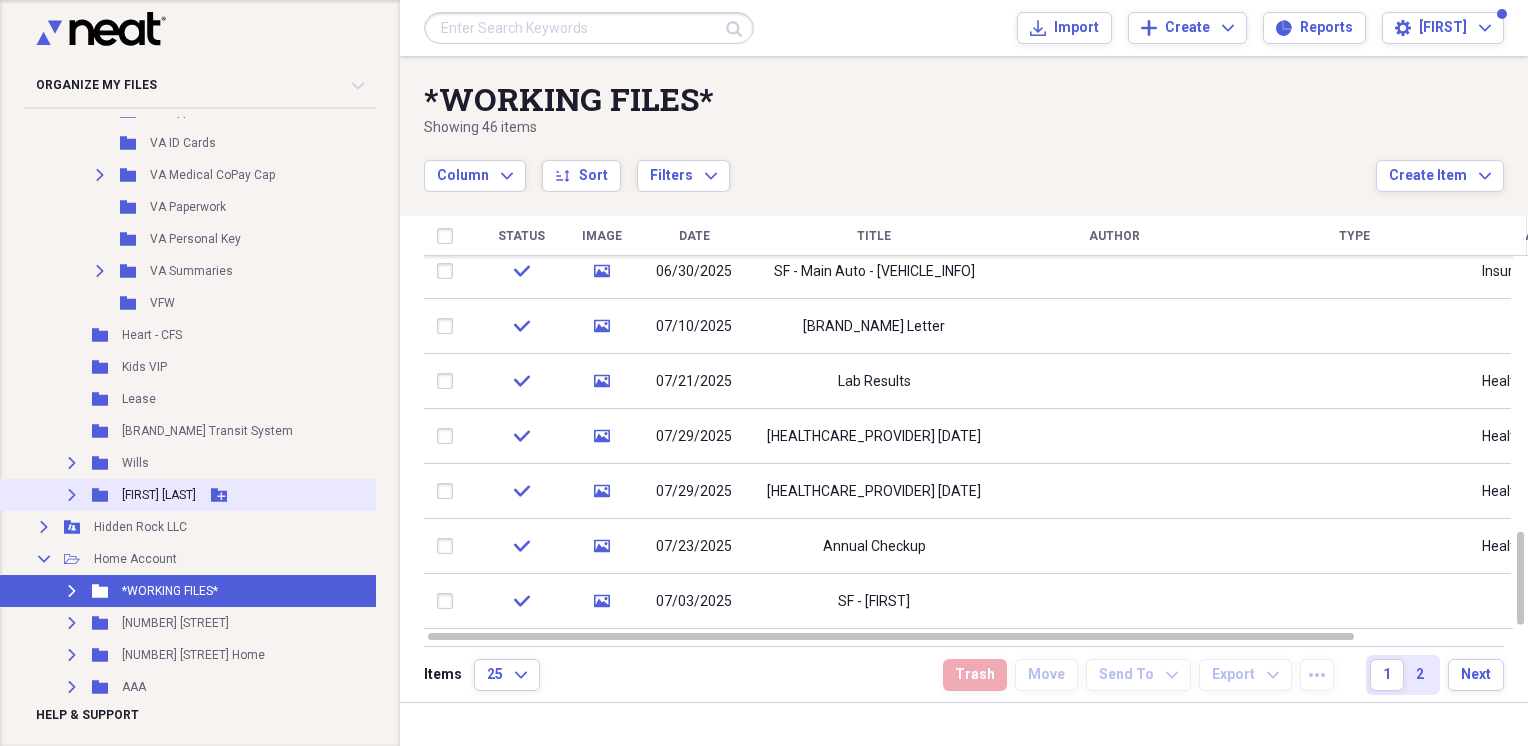 click on "Expand" 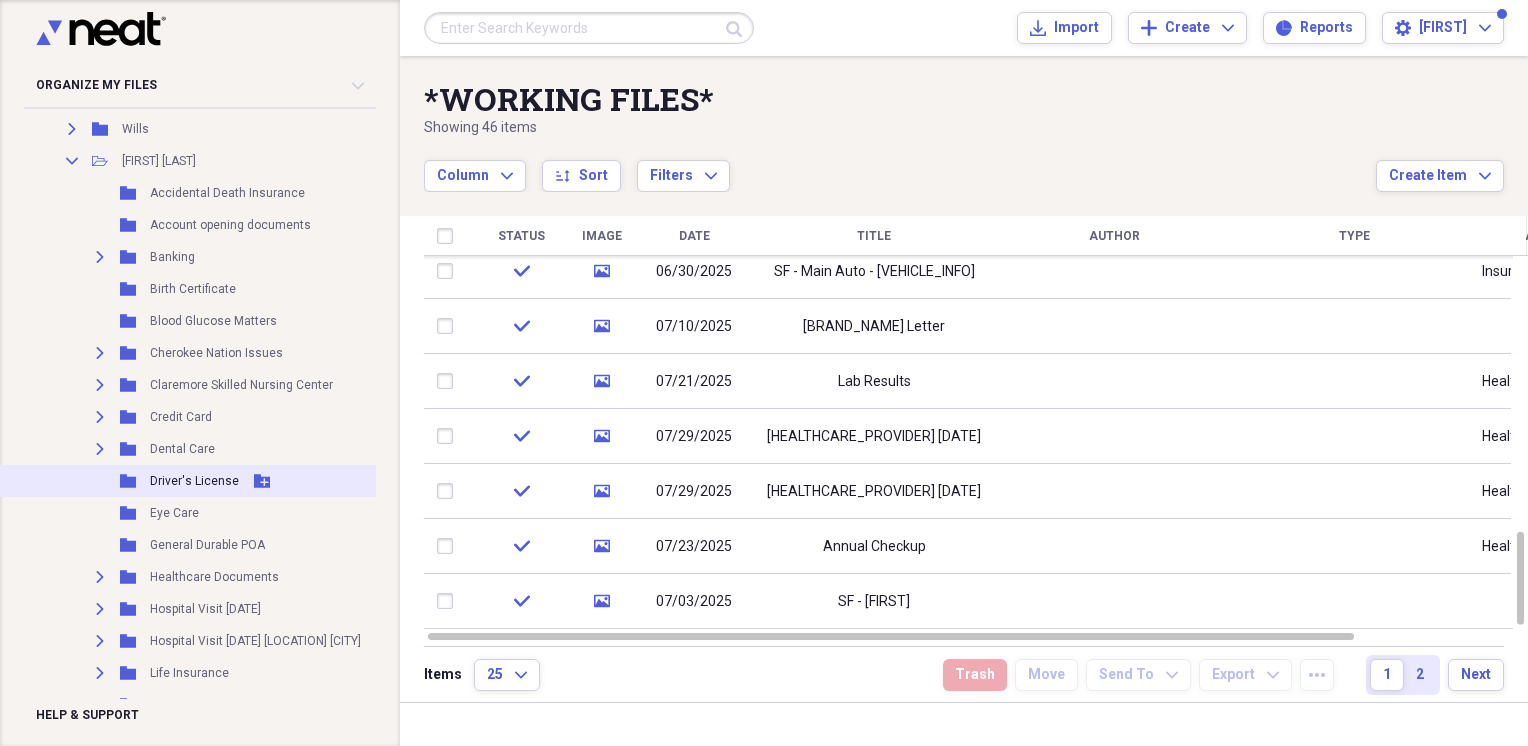 scroll, scrollTop: 2833, scrollLeft: 0, axis: vertical 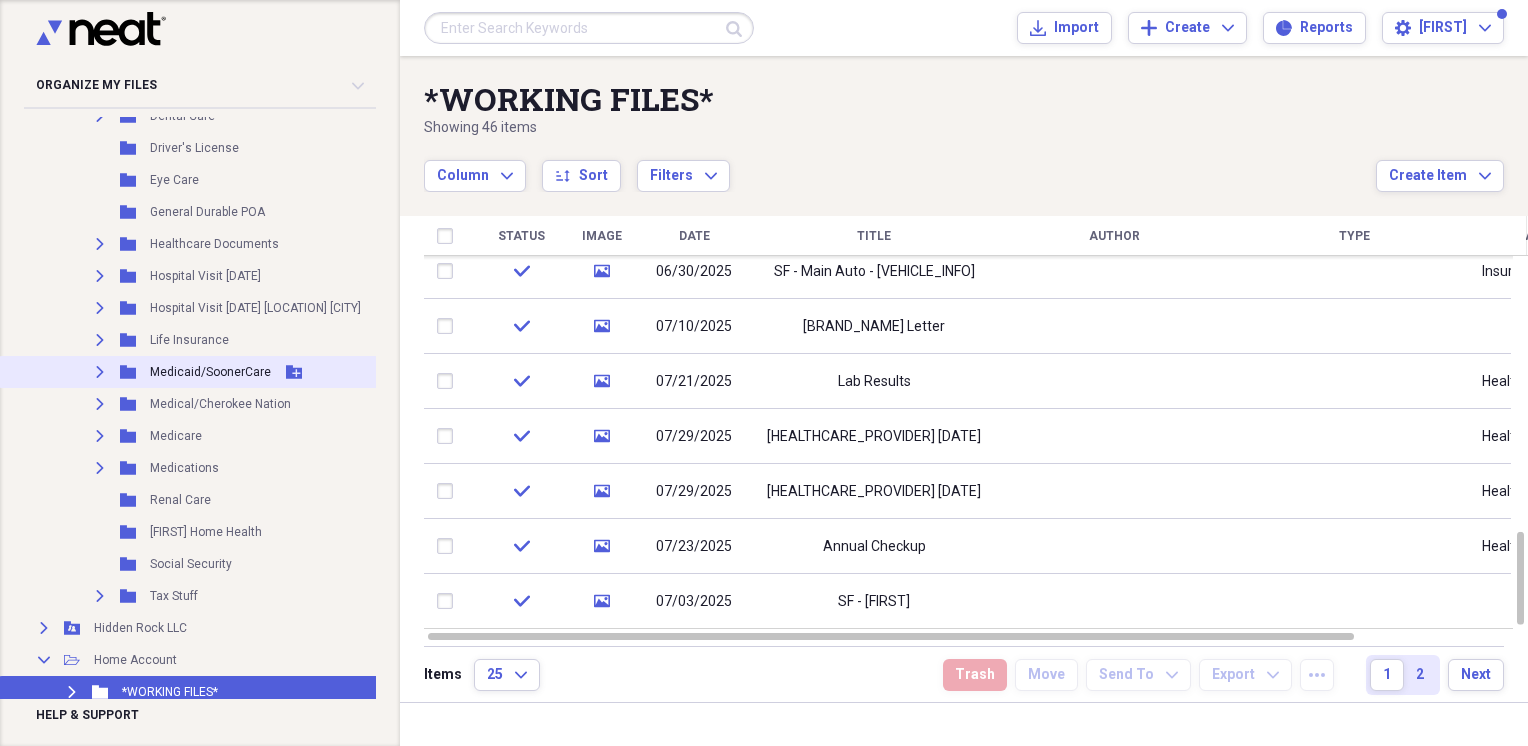 click on "Expand" 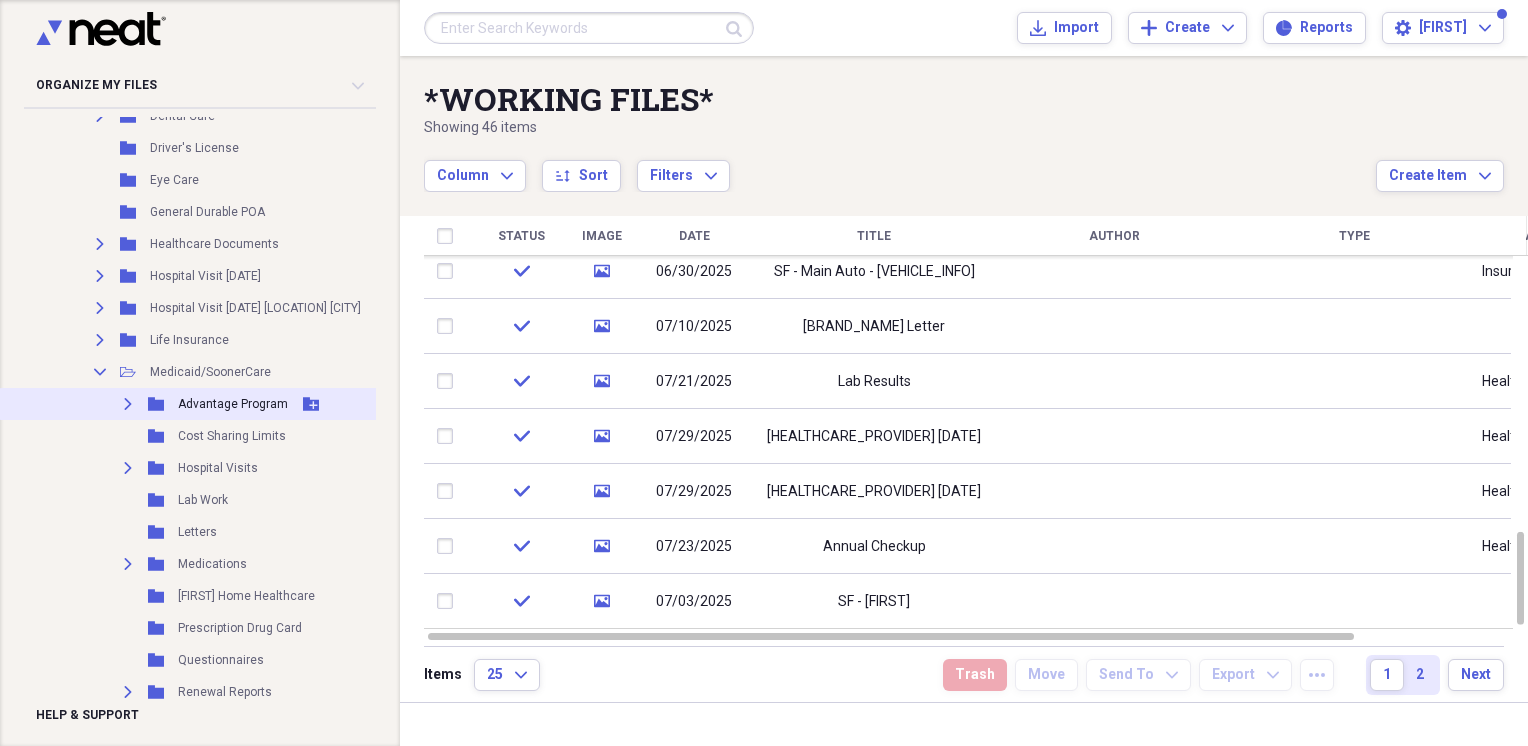 click on "Expand" at bounding box center (128, 404) 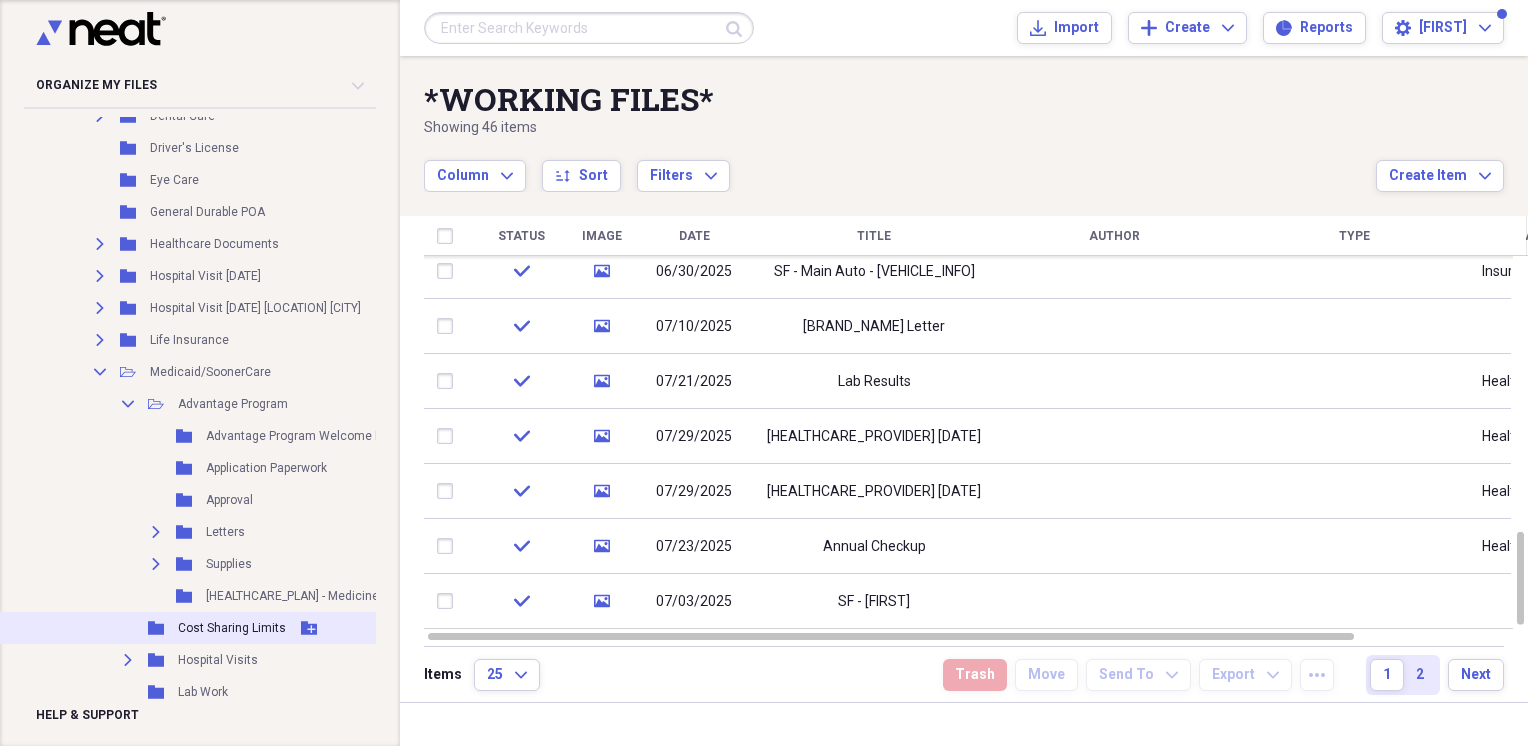 scroll, scrollTop: 3000, scrollLeft: 0, axis: vertical 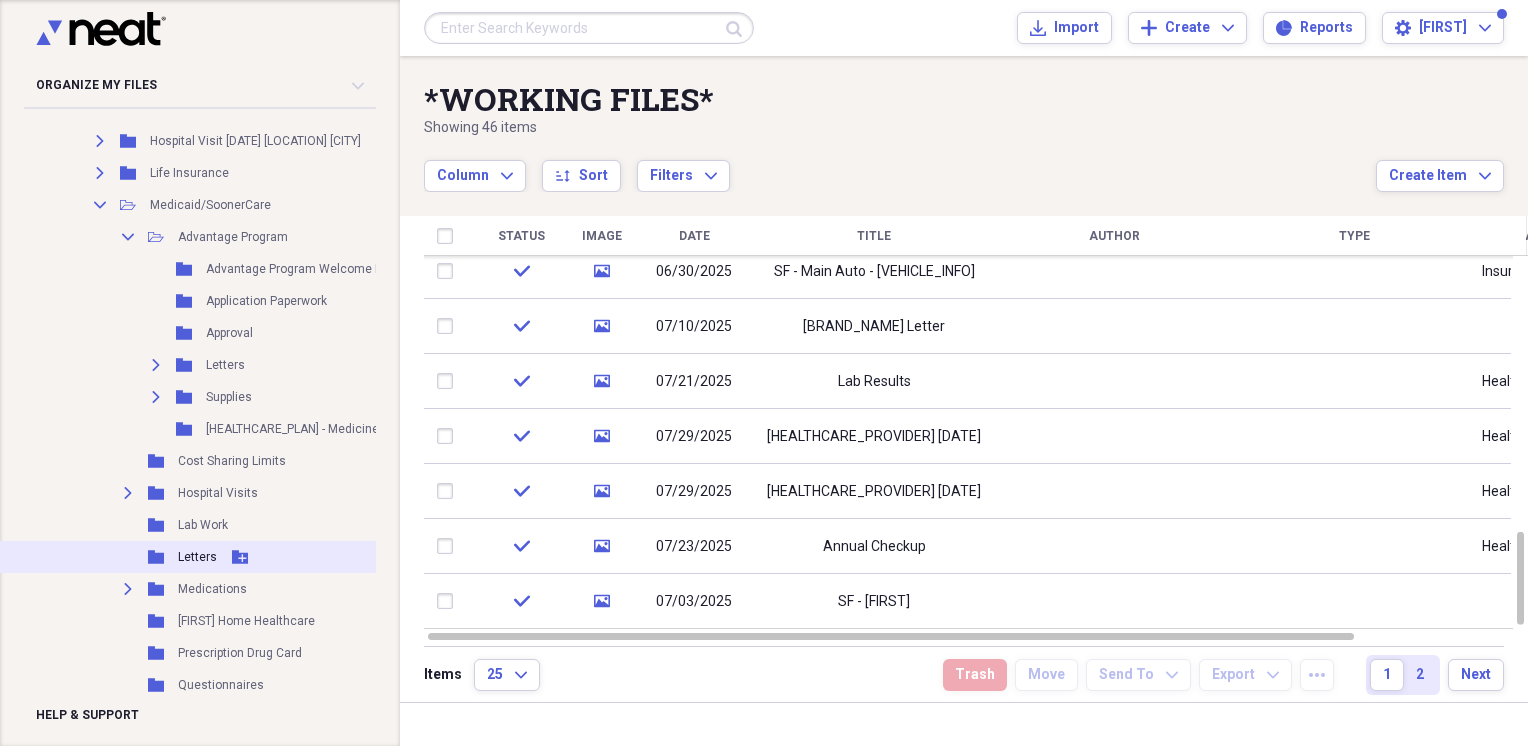 click on "Letters" at bounding box center (197, 557) 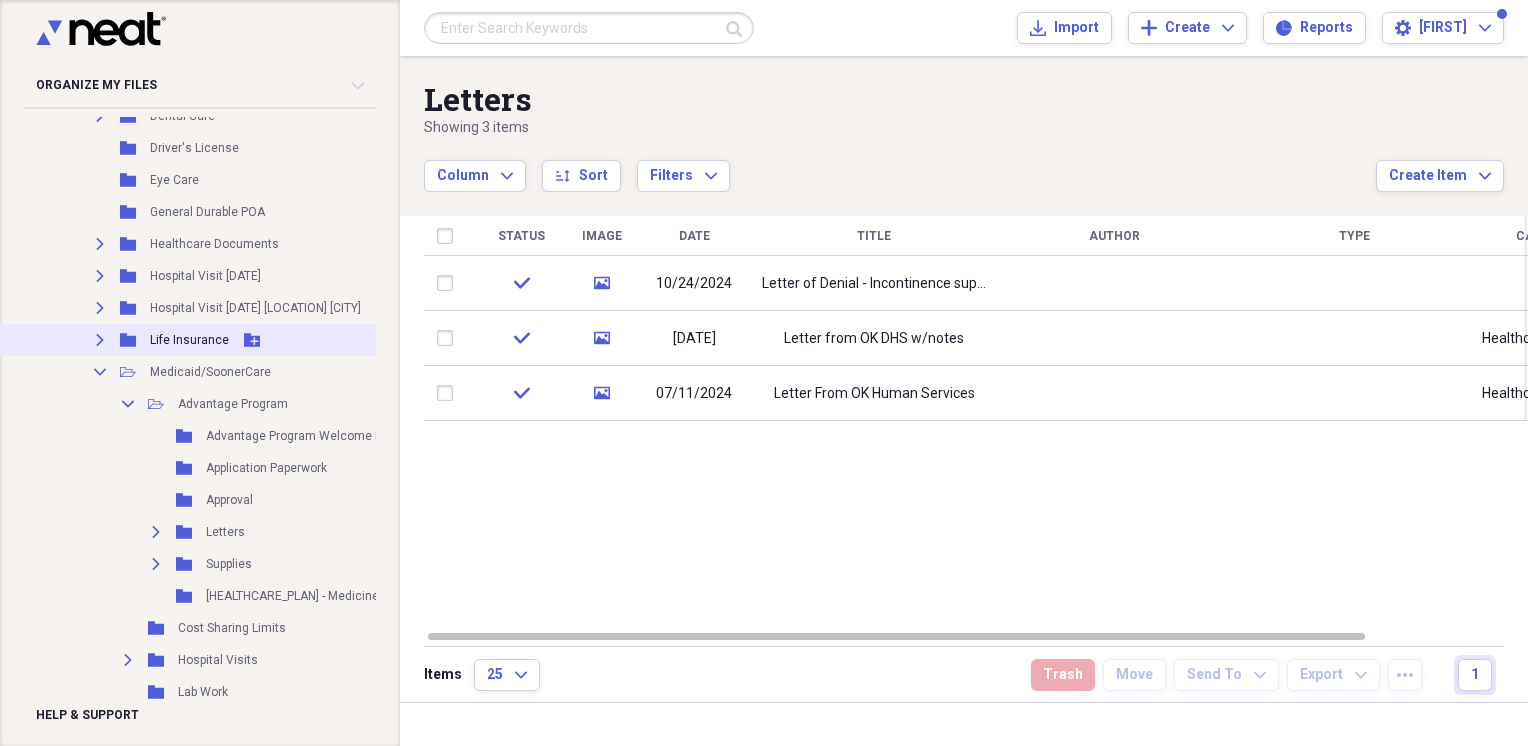 scroll, scrollTop: 2666, scrollLeft: 0, axis: vertical 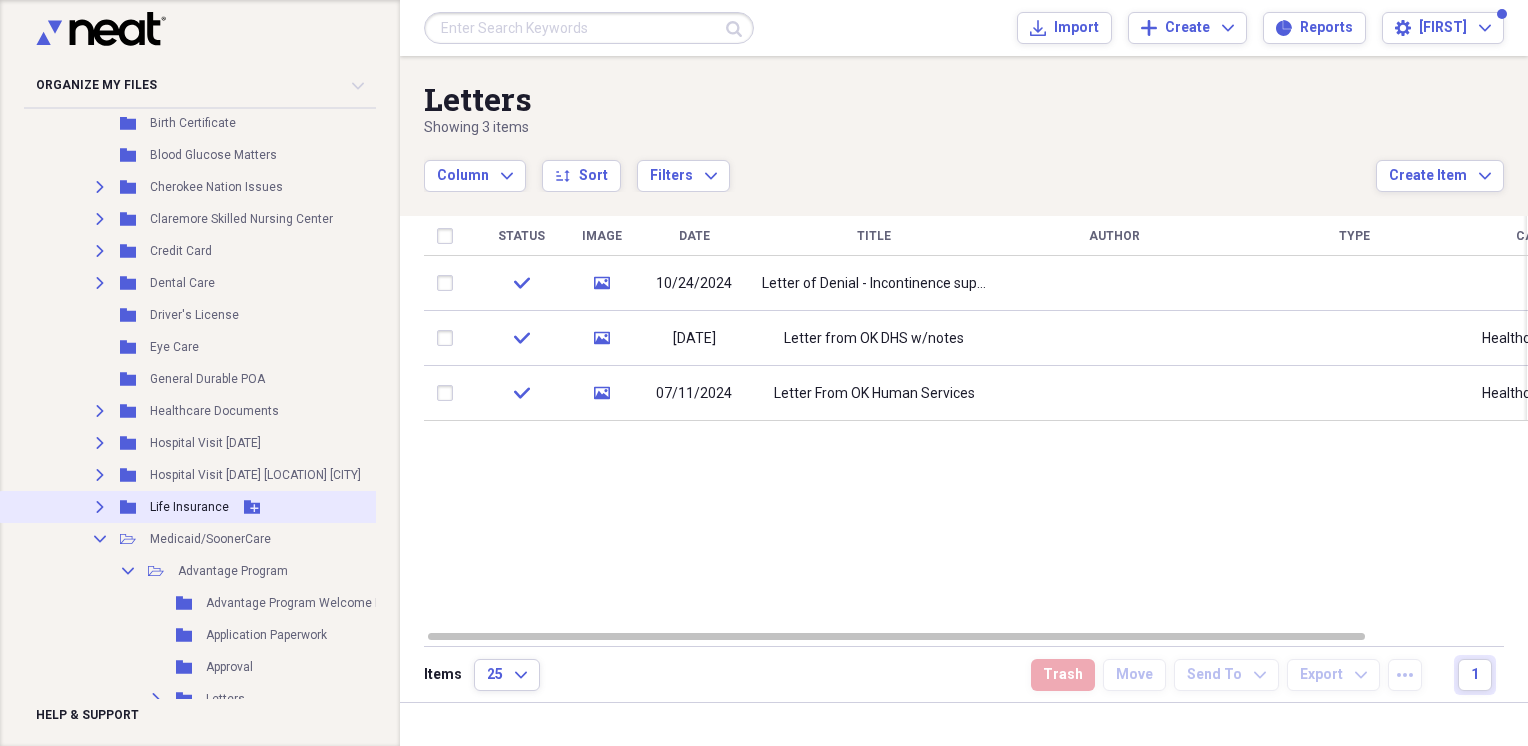 click on "Expand" 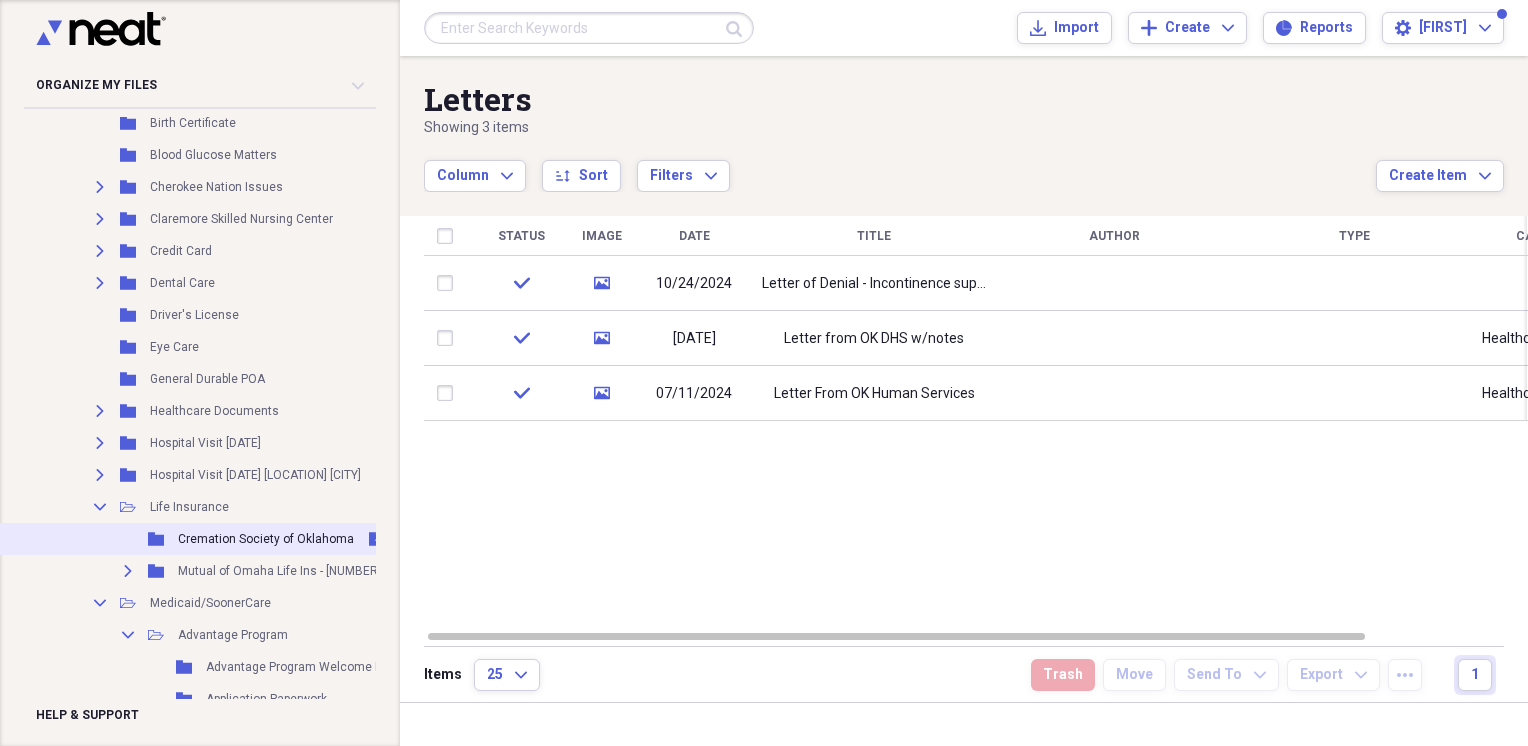 click on "Folder Cremation Society of Oklahoma Add Folder" at bounding box center (234, 539) 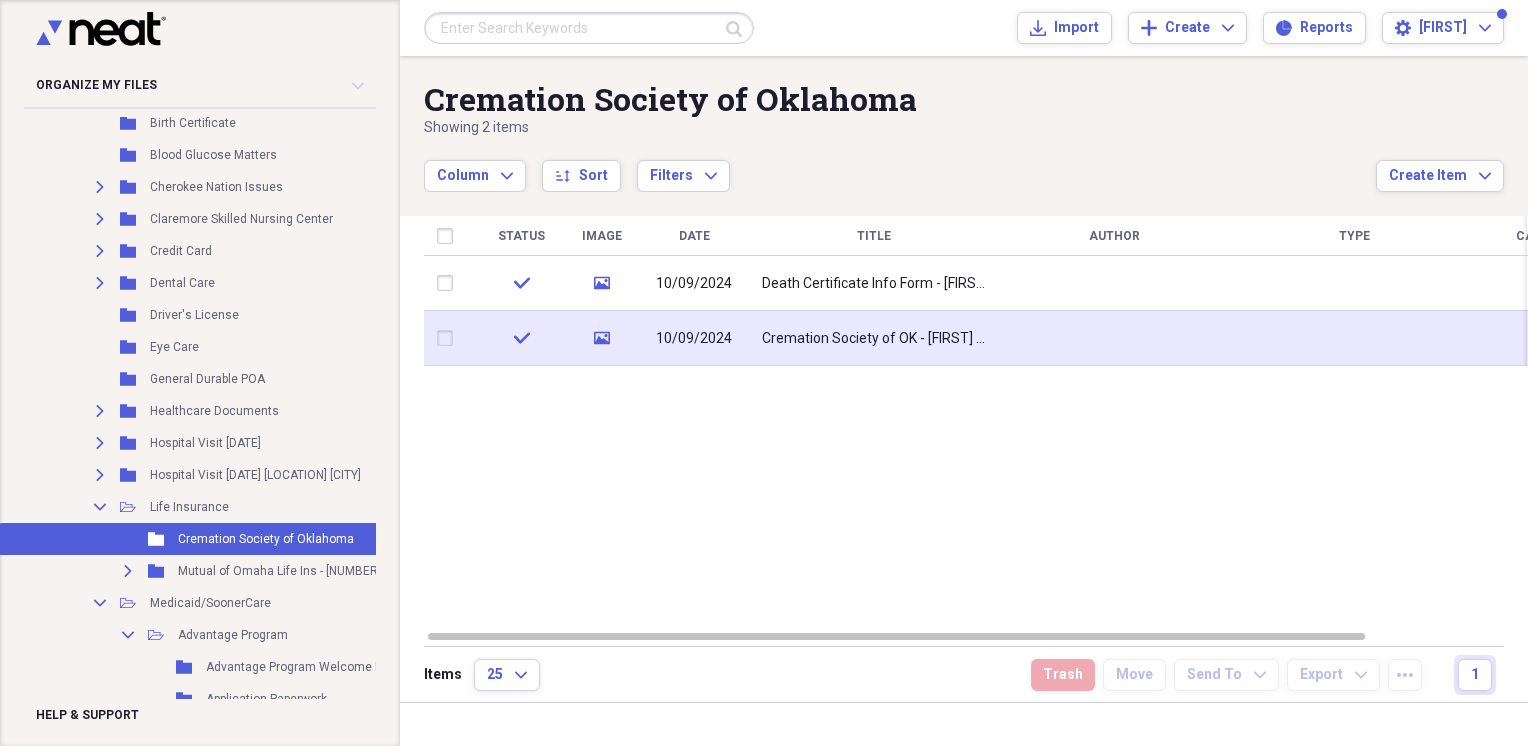 click on "Cremation Society of OK - [FIRST] [LAST]" at bounding box center [874, 339] 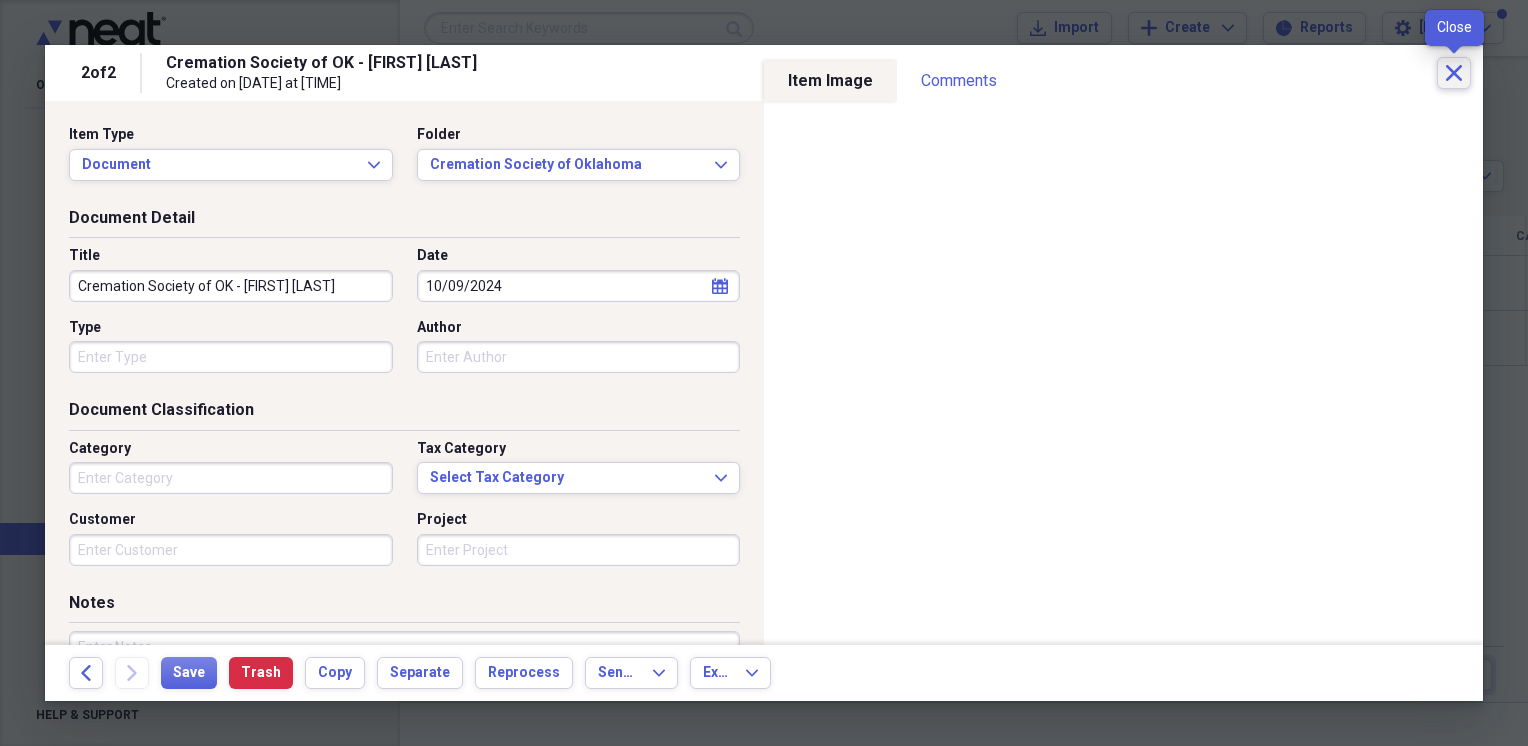 click on "Close" 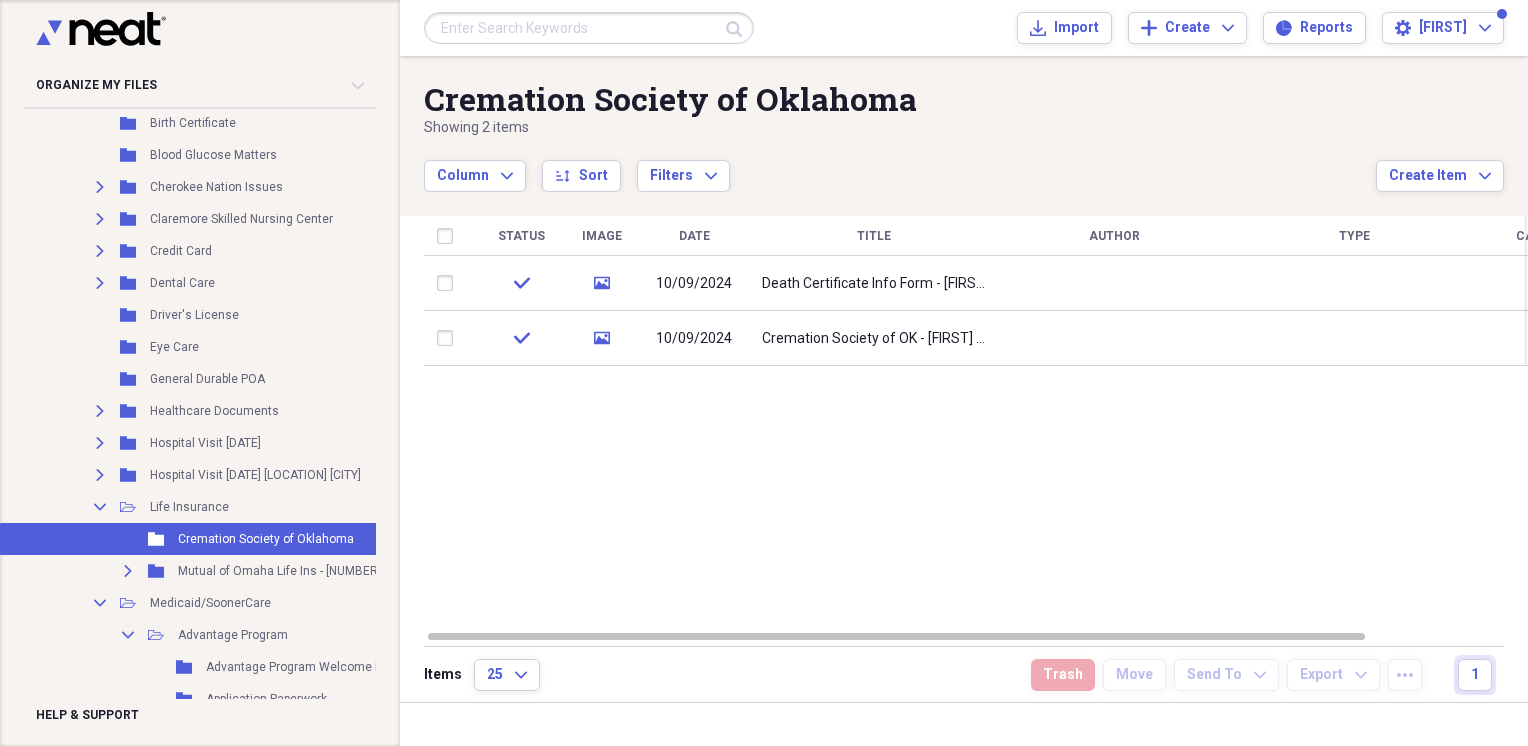click at bounding box center [589, 28] 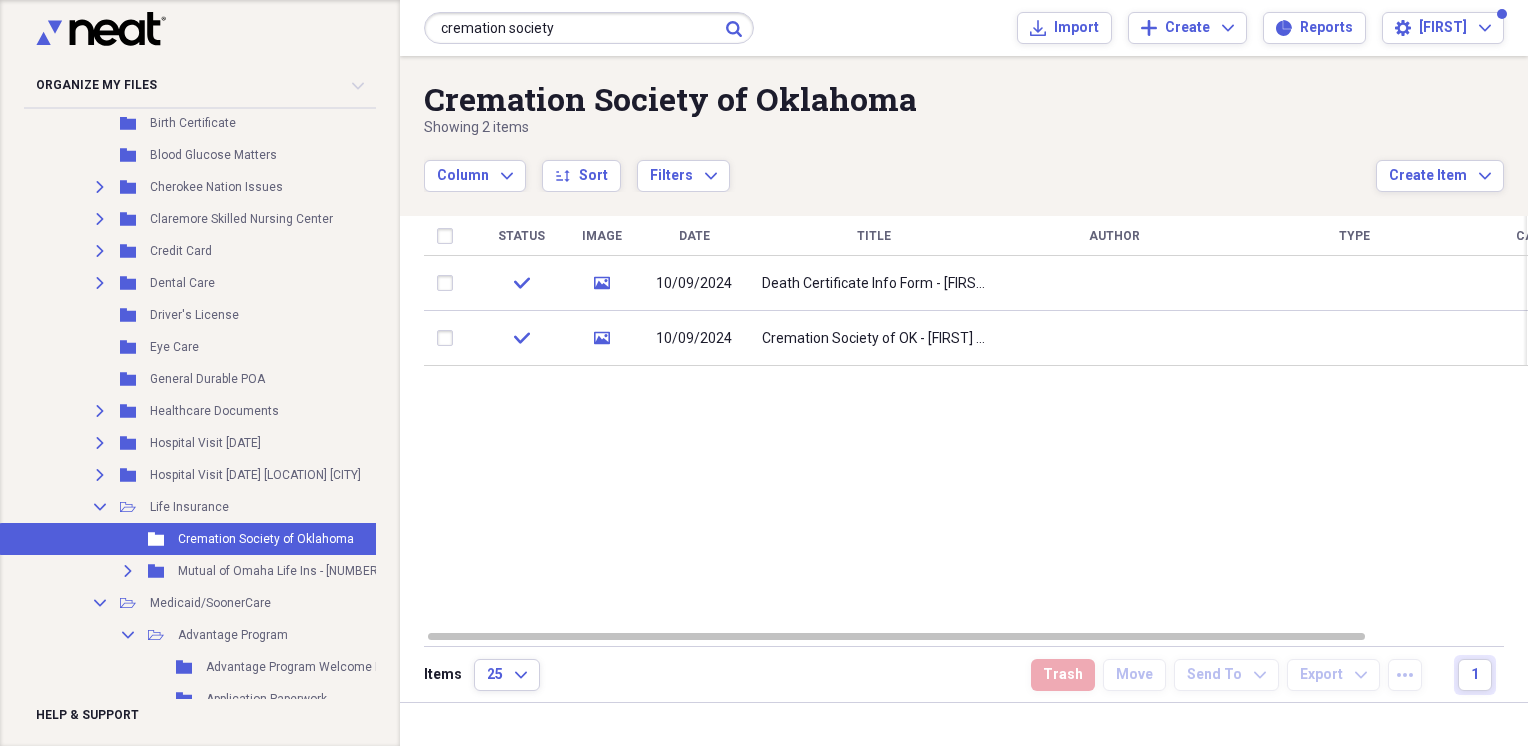 type on "cremation society" 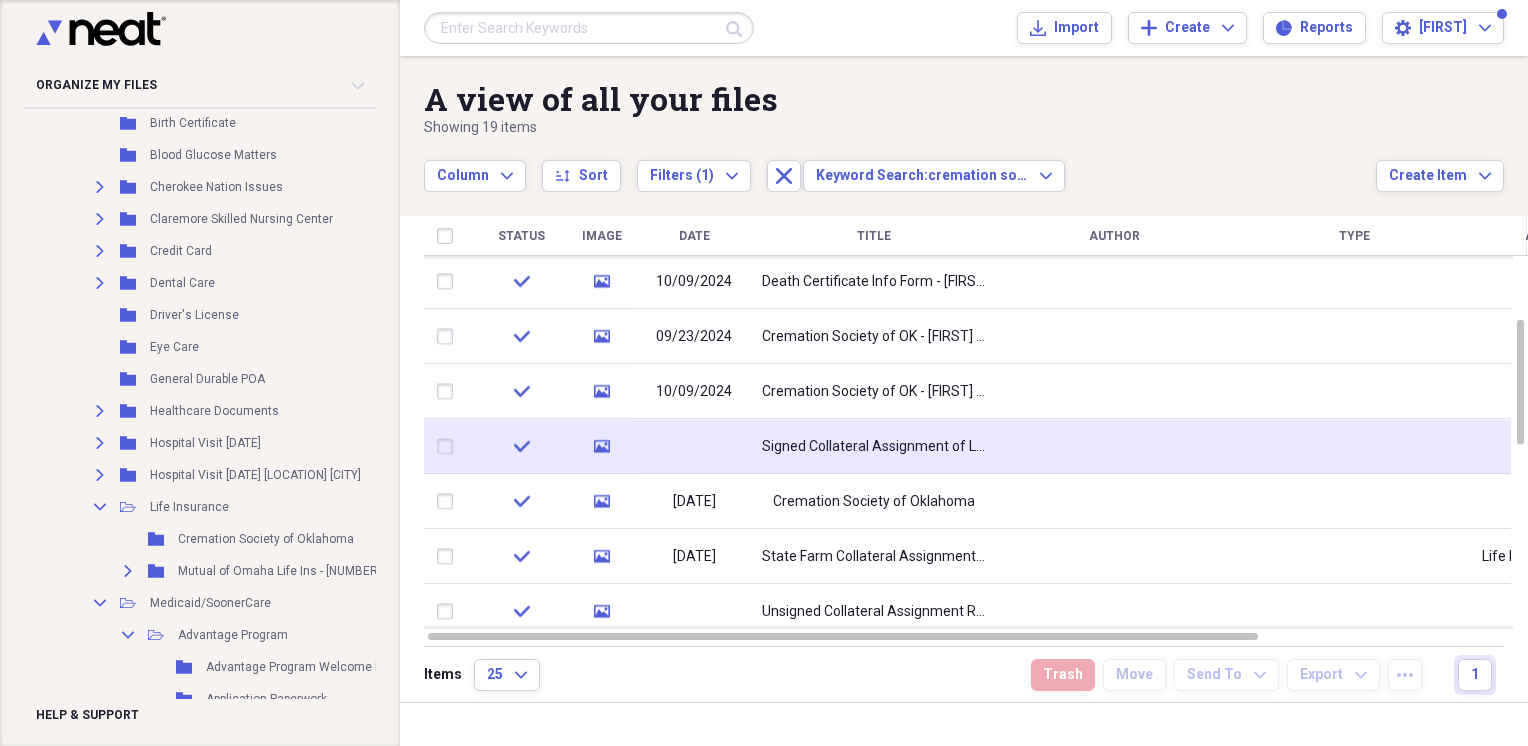 click on "Signed Collateral Assignment of Life Insurance Policy" at bounding box center [874, 447] 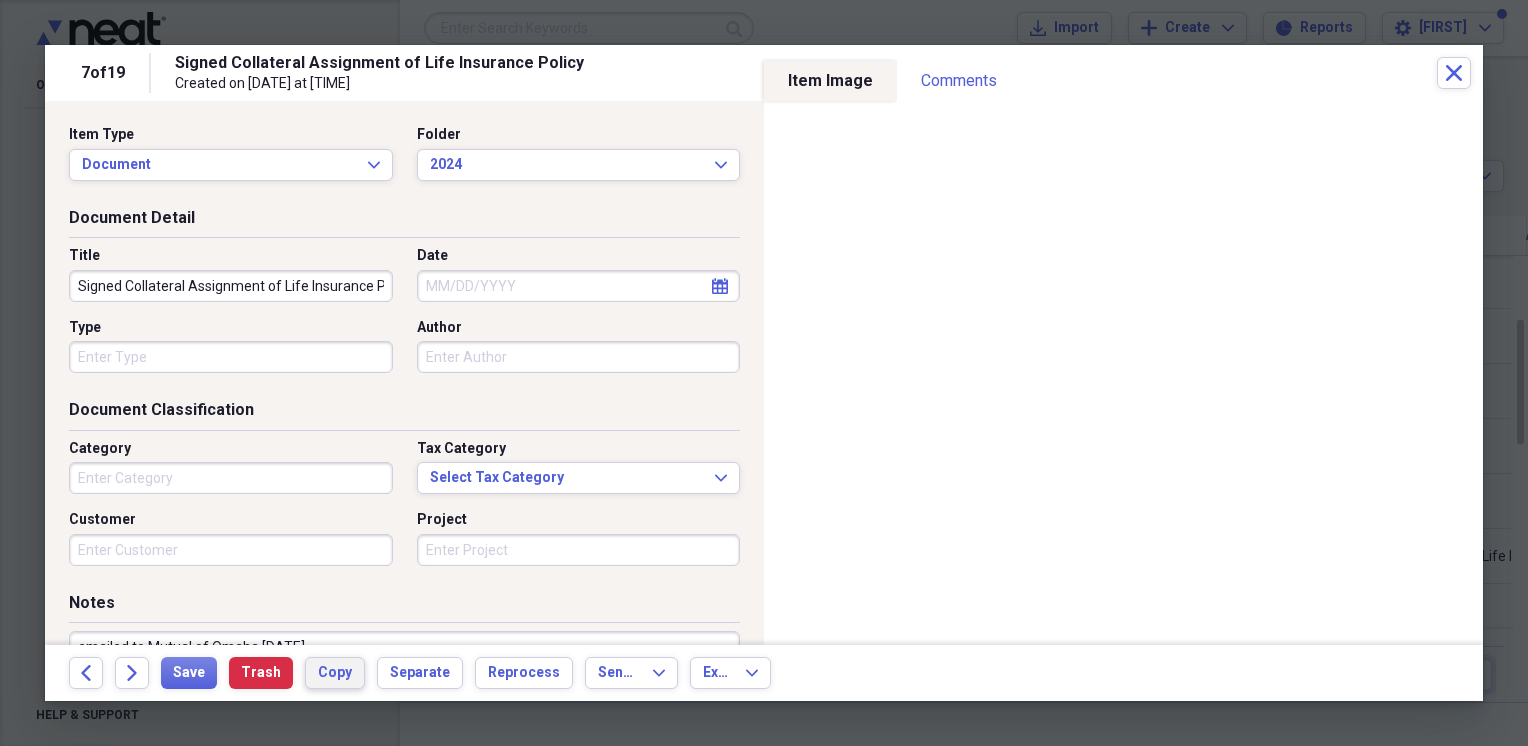 click on "Copy" at bounding box center (335, 673) 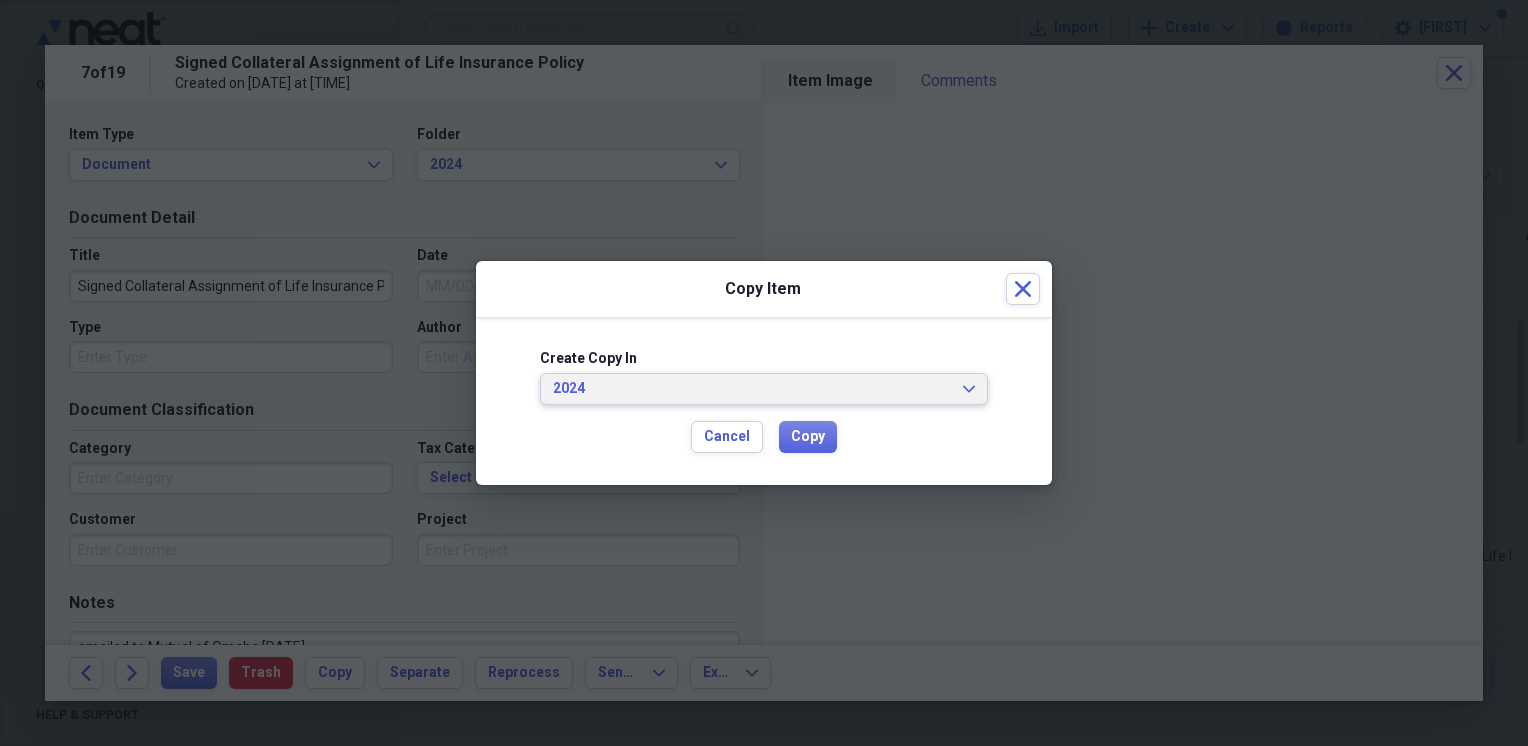 click on "[YEAR] Expand" at bounding box center [764, 389] 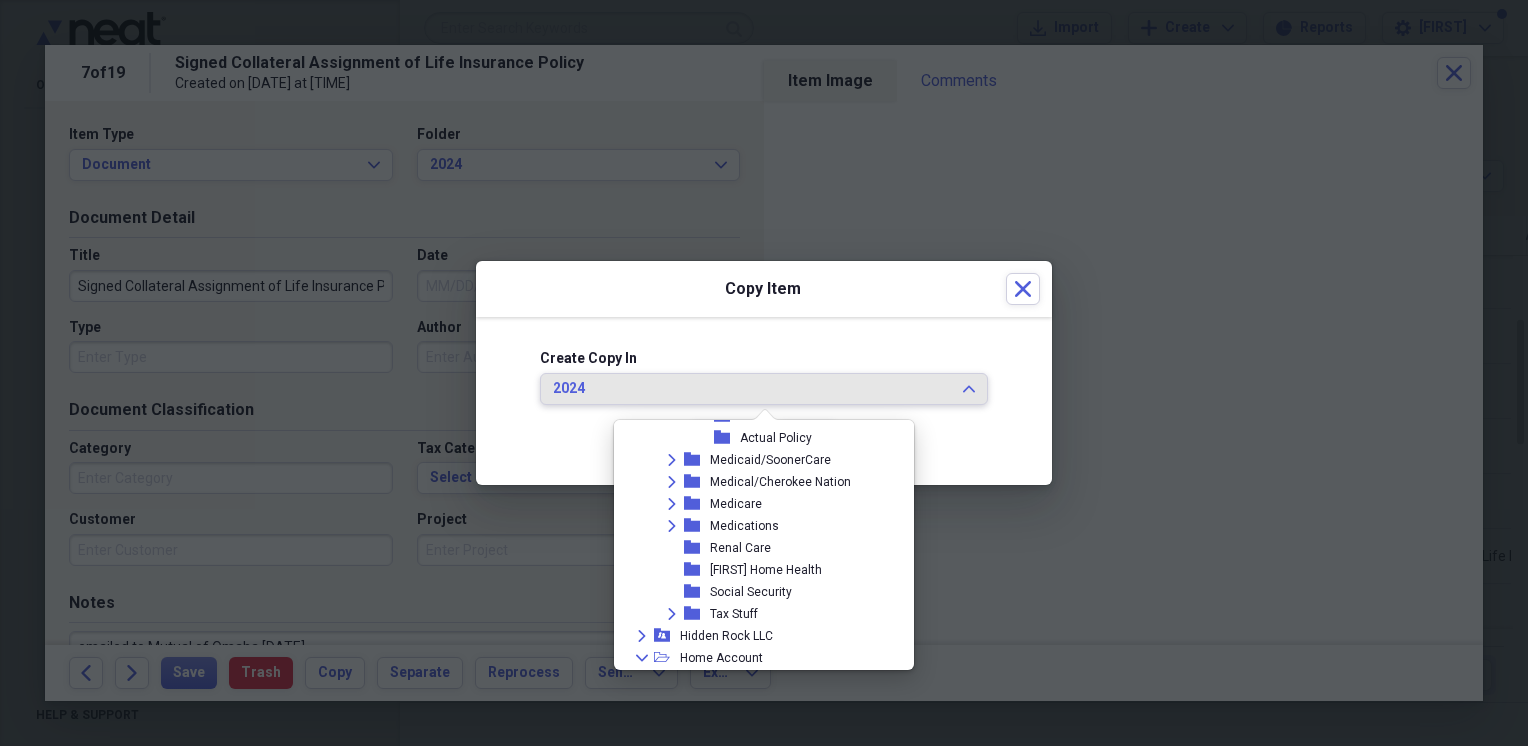 scroll, scrollTop: 2332, scrollLeft: 0, axis: vertical 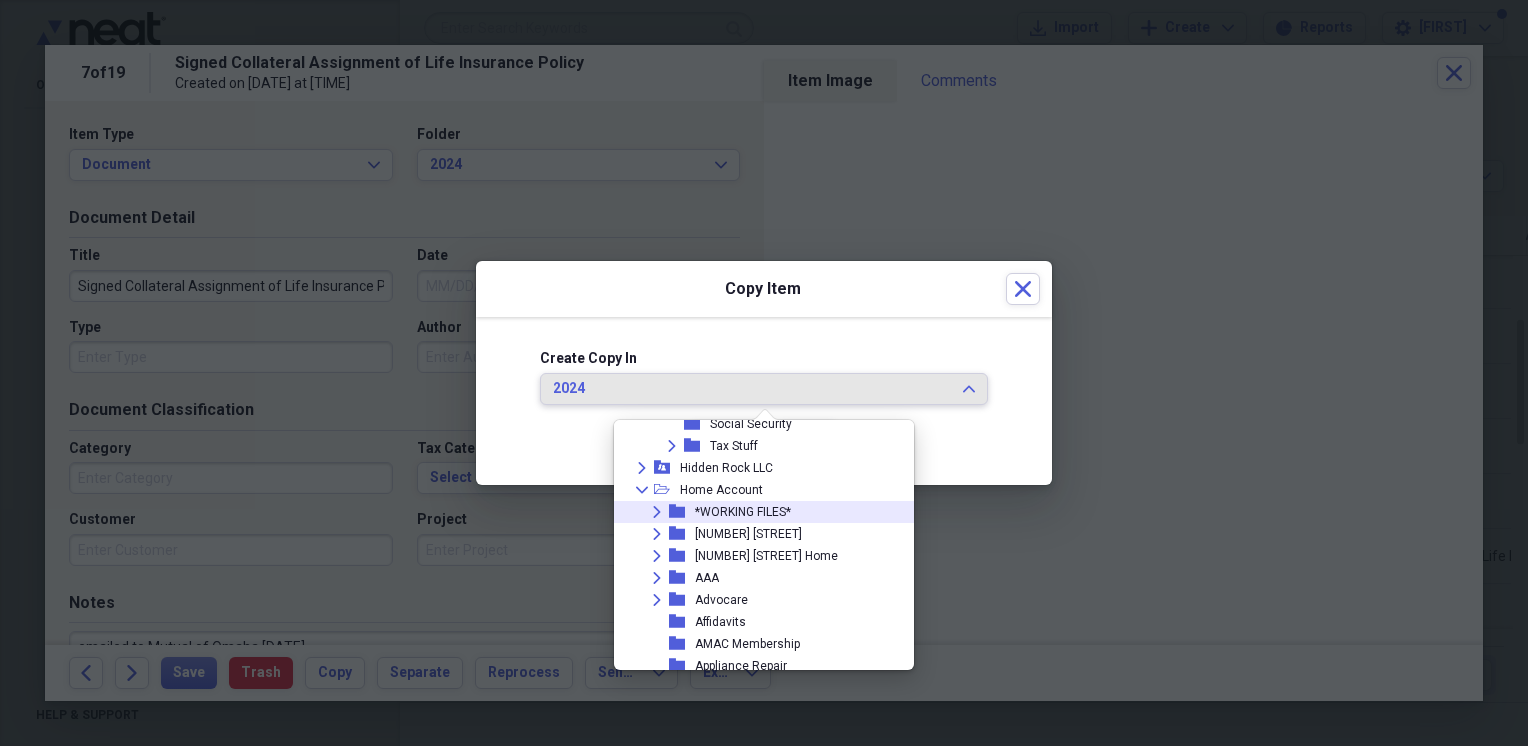 click on "*WORKING FILES*" at bounding box center [743, 512] 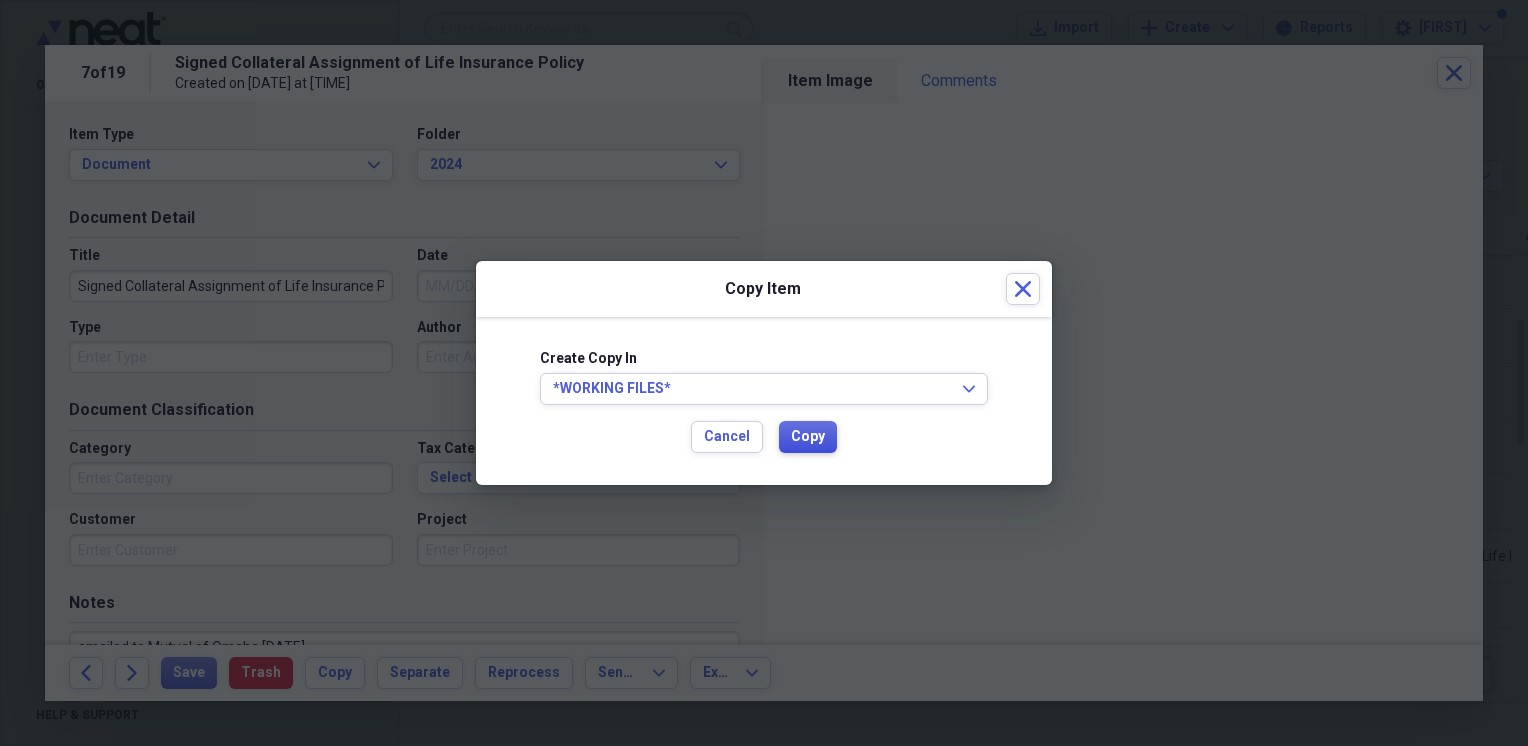 click on "Copy" at bounding box center (808, 437) 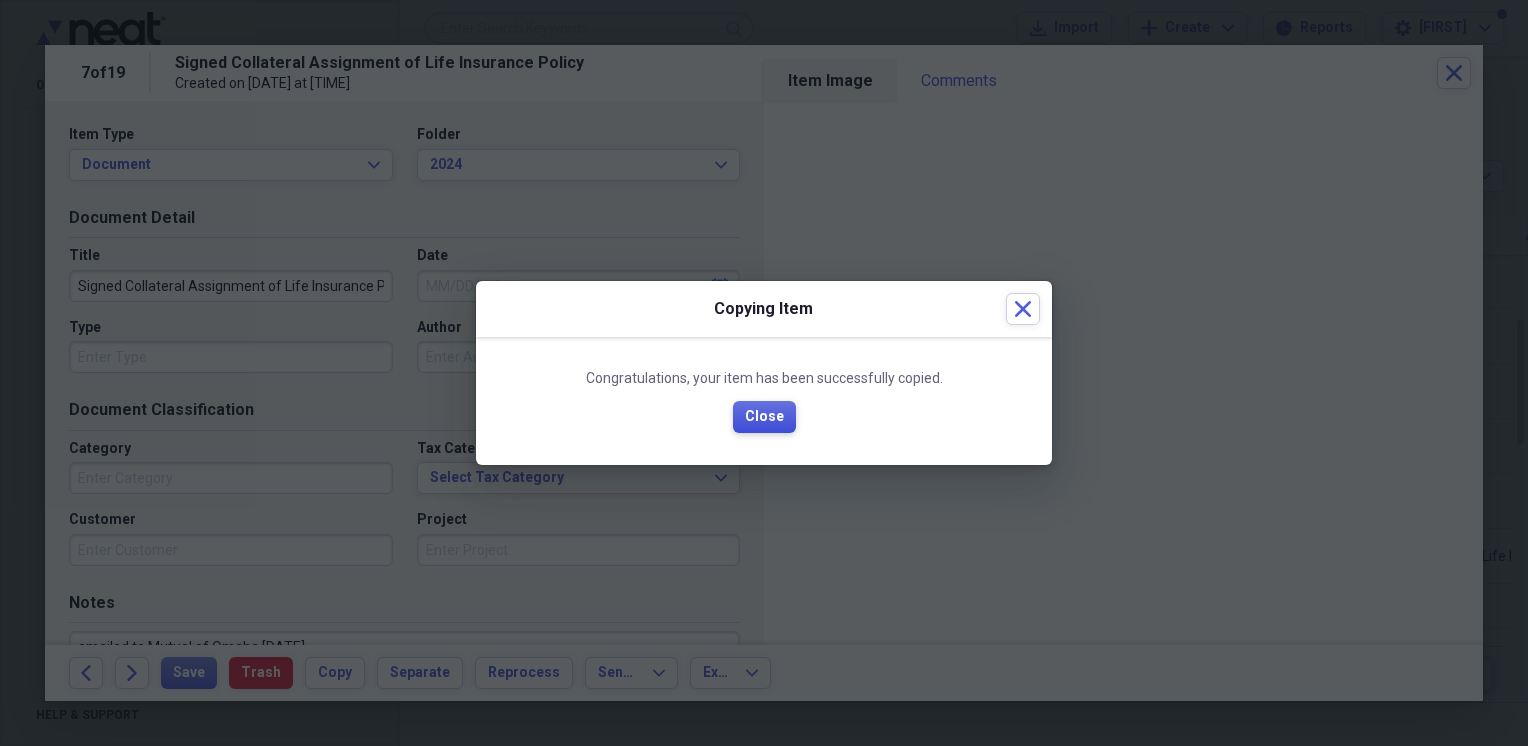click on "Close" at bounding box center (764, 417) 